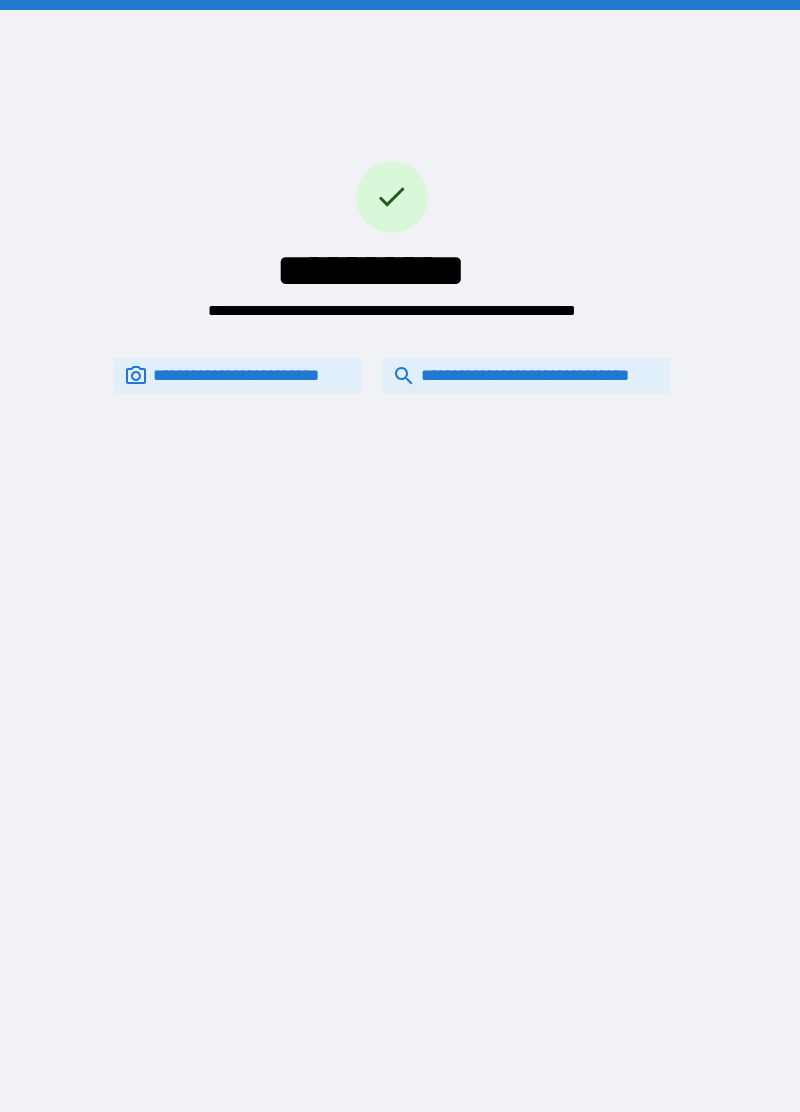 scroll, scrollTop: 0, scrollLeft: 0, axis: both 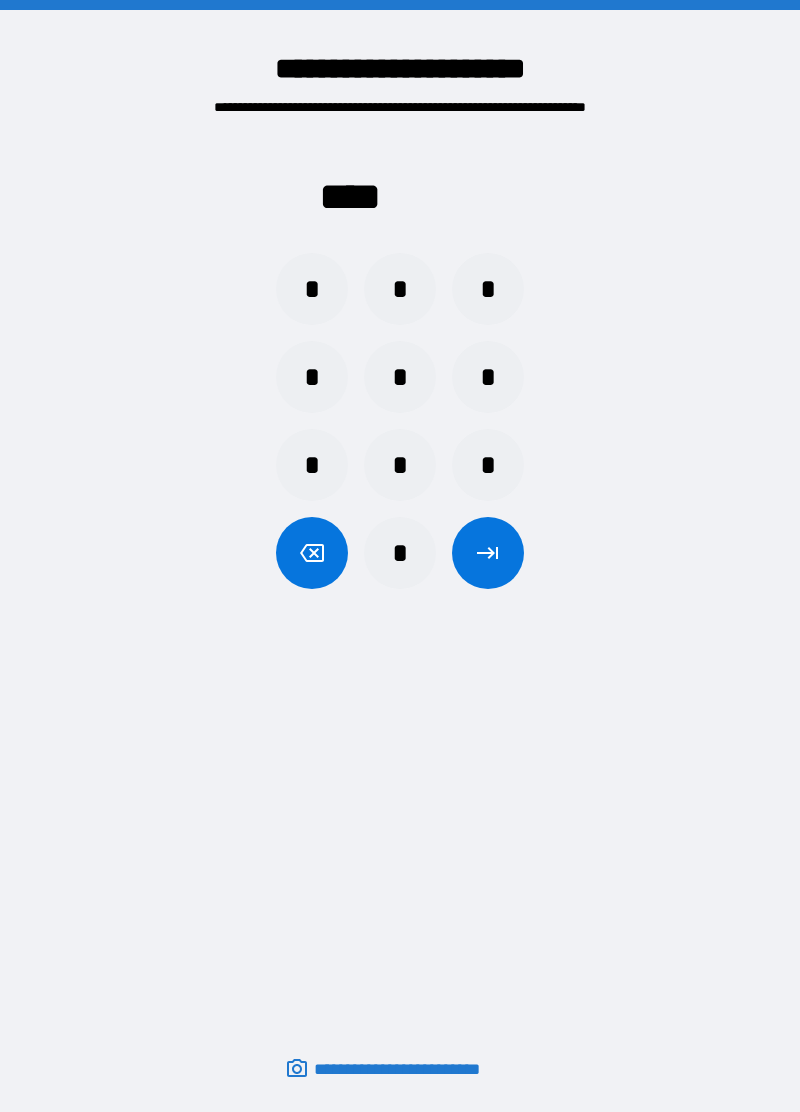 click on "*" at bounding box center [312, 289] 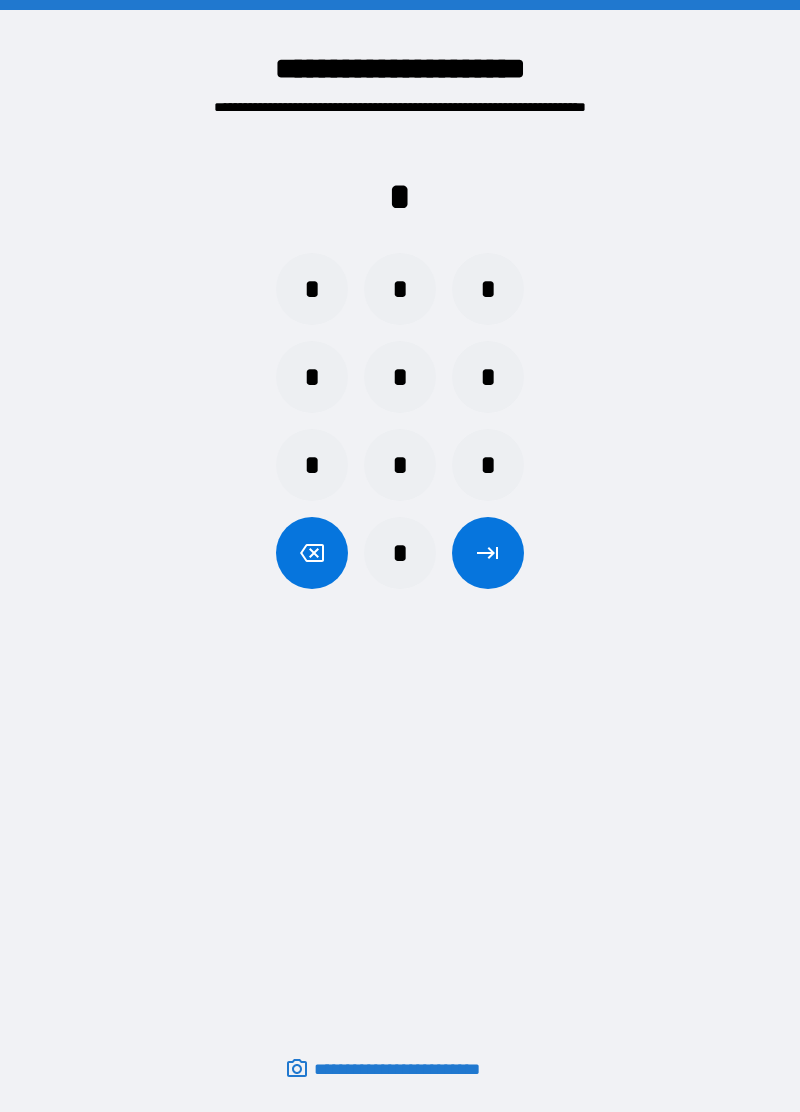 click on "*" at bounding box center [488, 289] 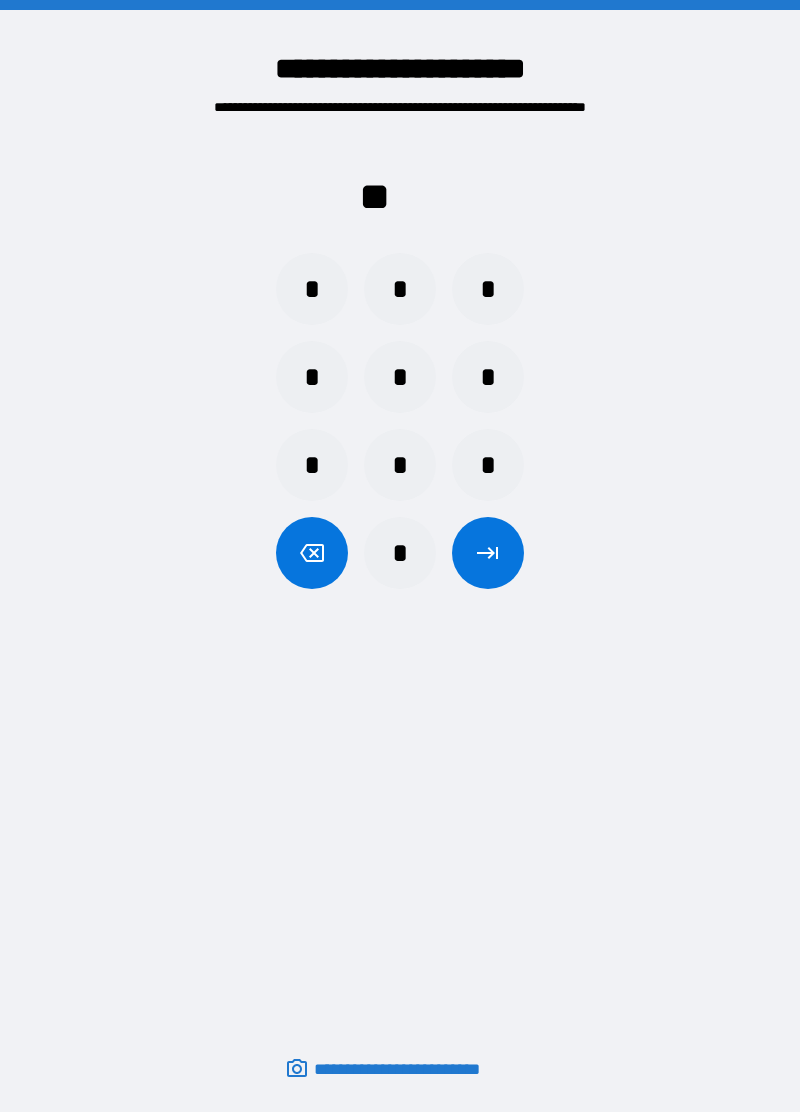 click on "*" at bounding box center [400, 377] 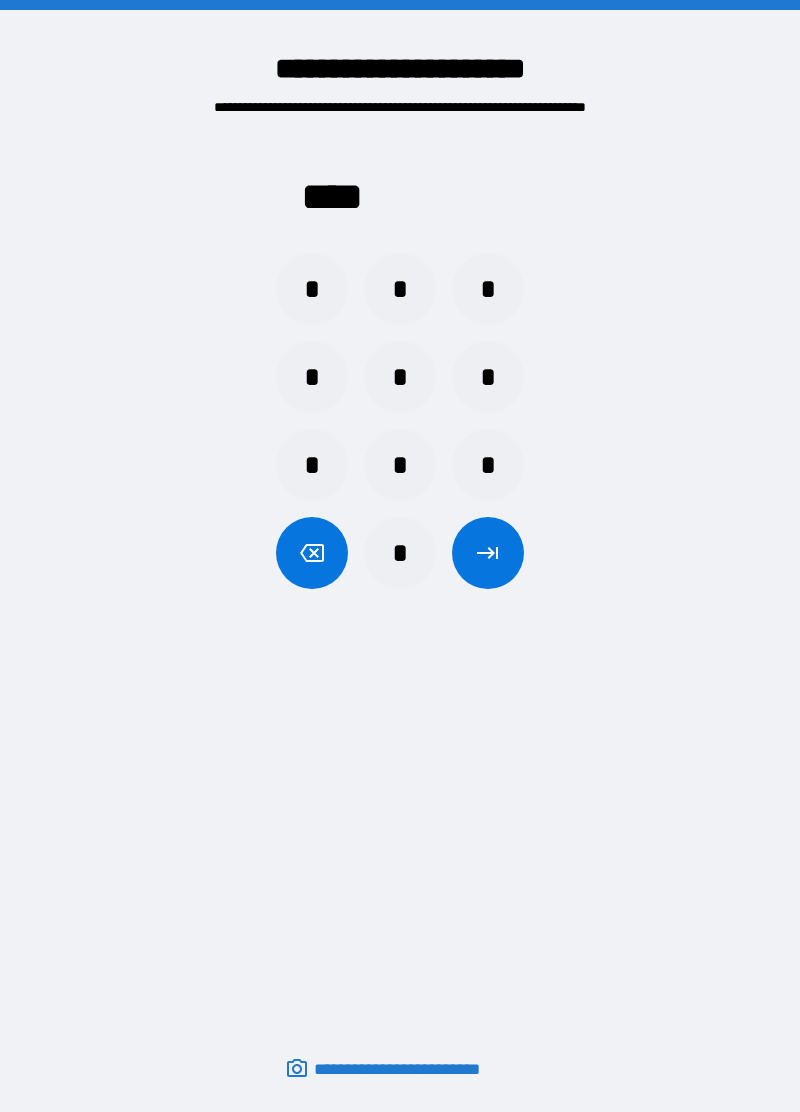 click at bounding box center [488, 553] 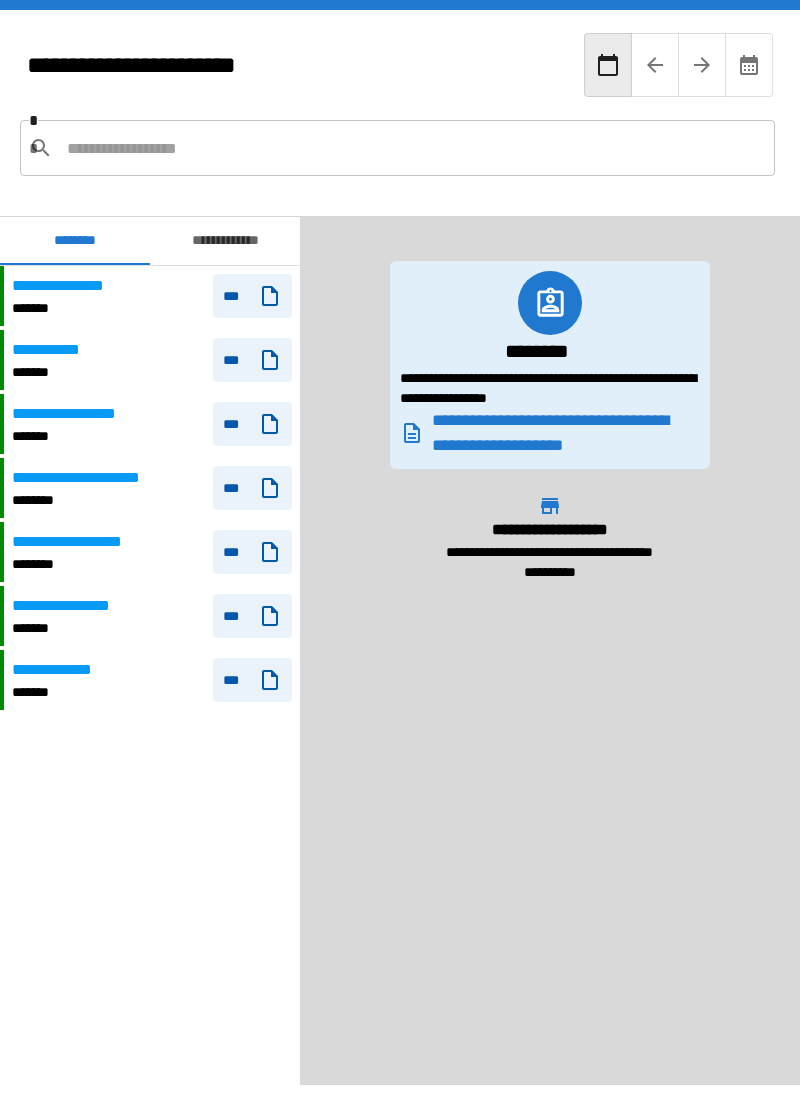 click on "**********" at bounding box center [81, 414] 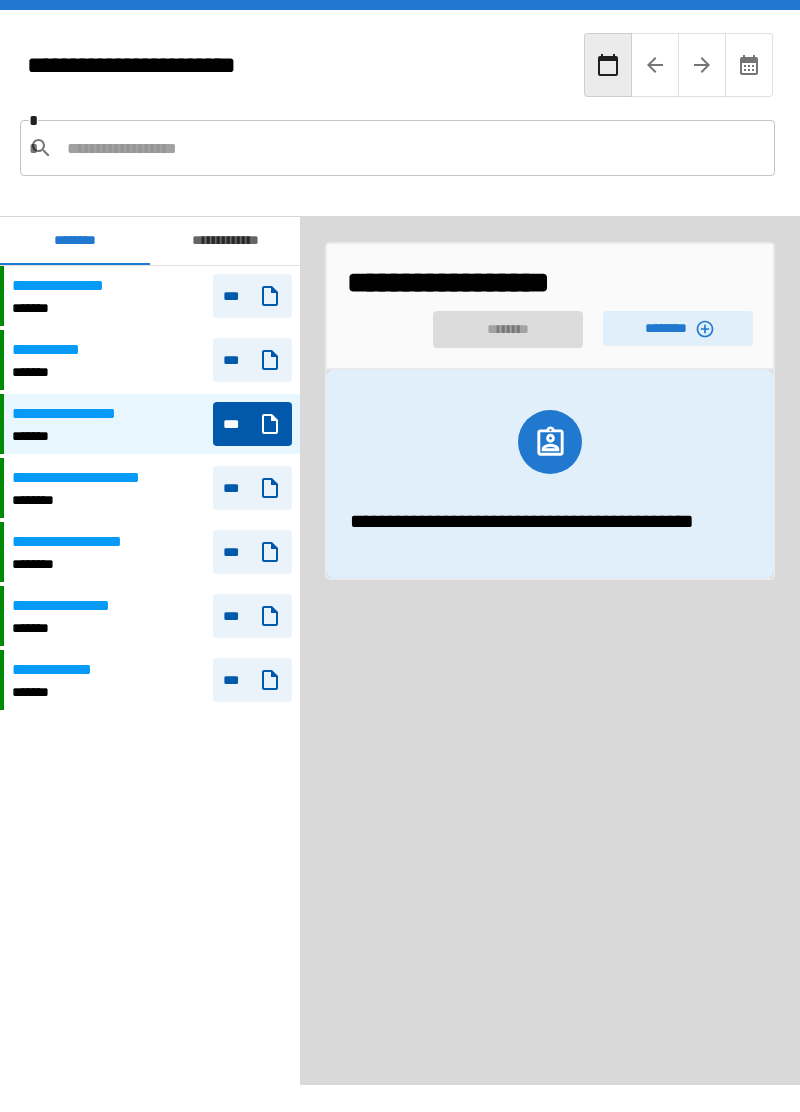 click on "********" at bounding box center (678, 328) 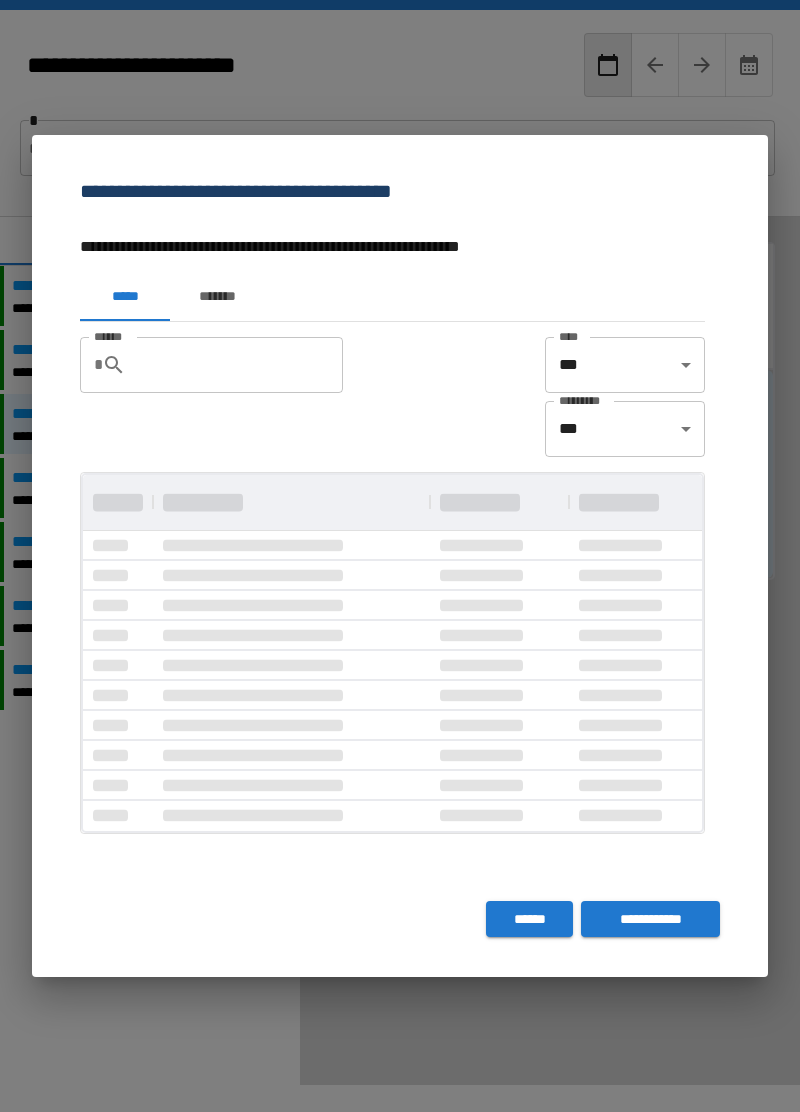 scroll, scrollTop: 1, scrollLeft: 1, axis: both 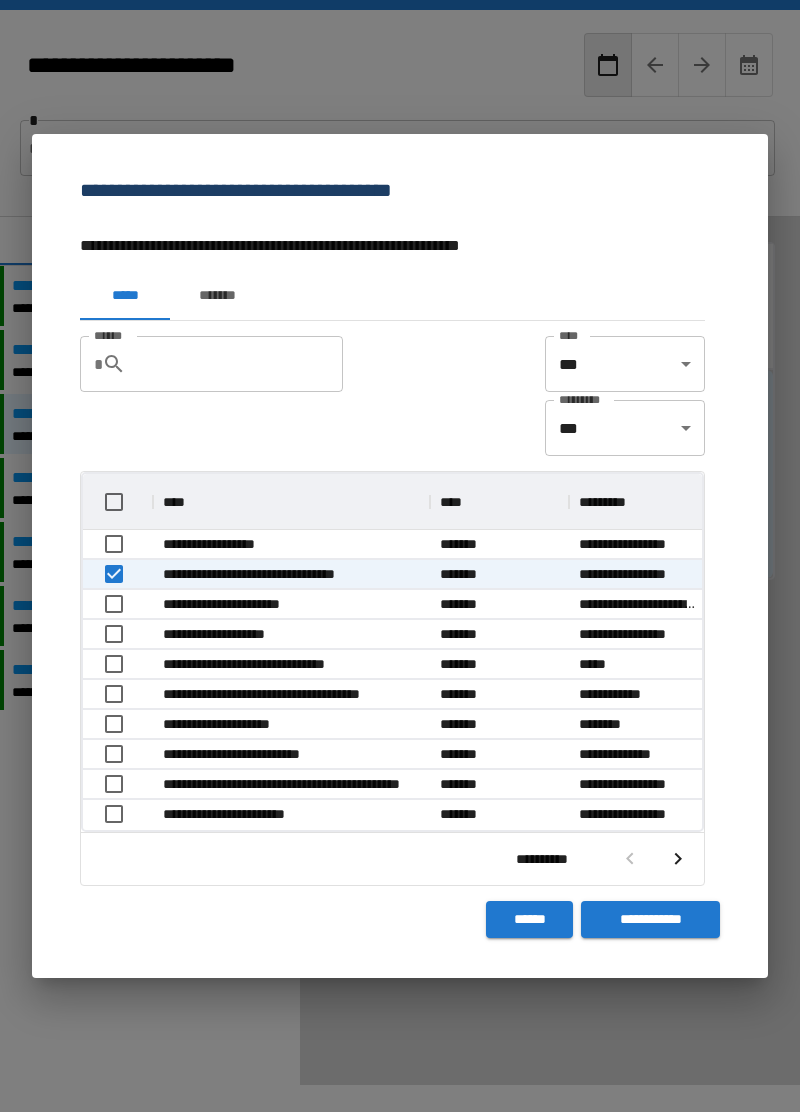 click on "**********" at bounding box center (650, 919) 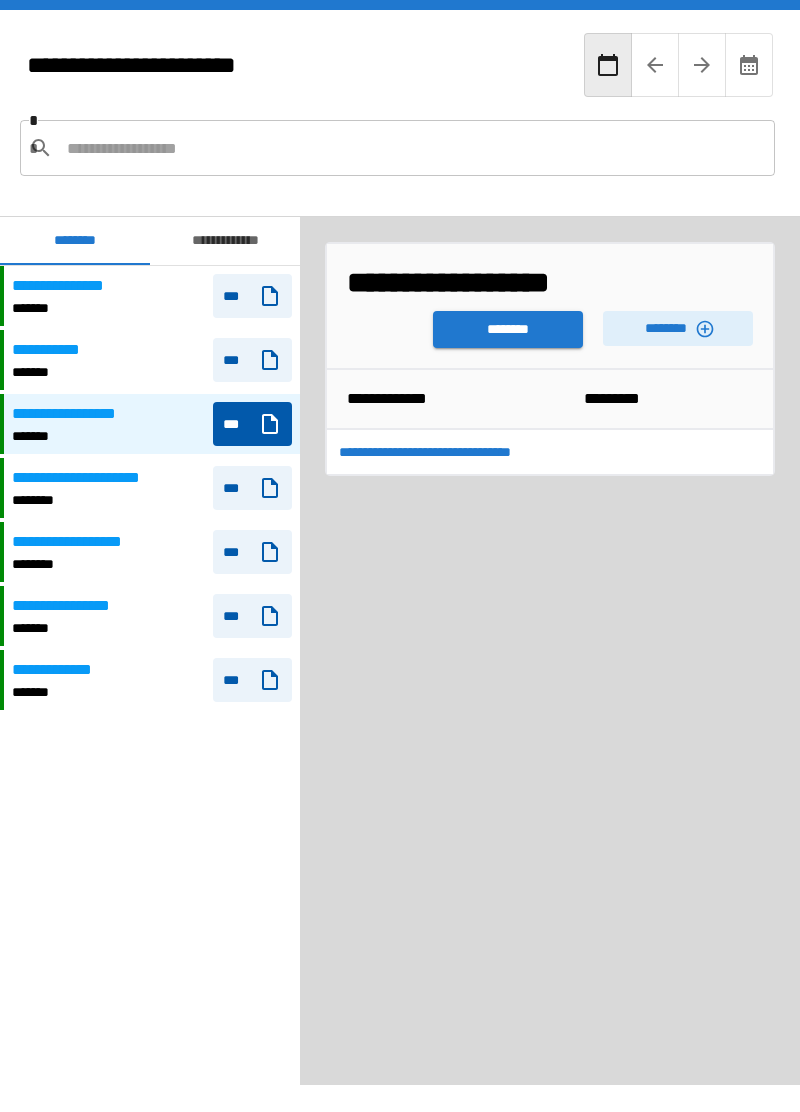 click on "********" at bounding box center (678, 328) 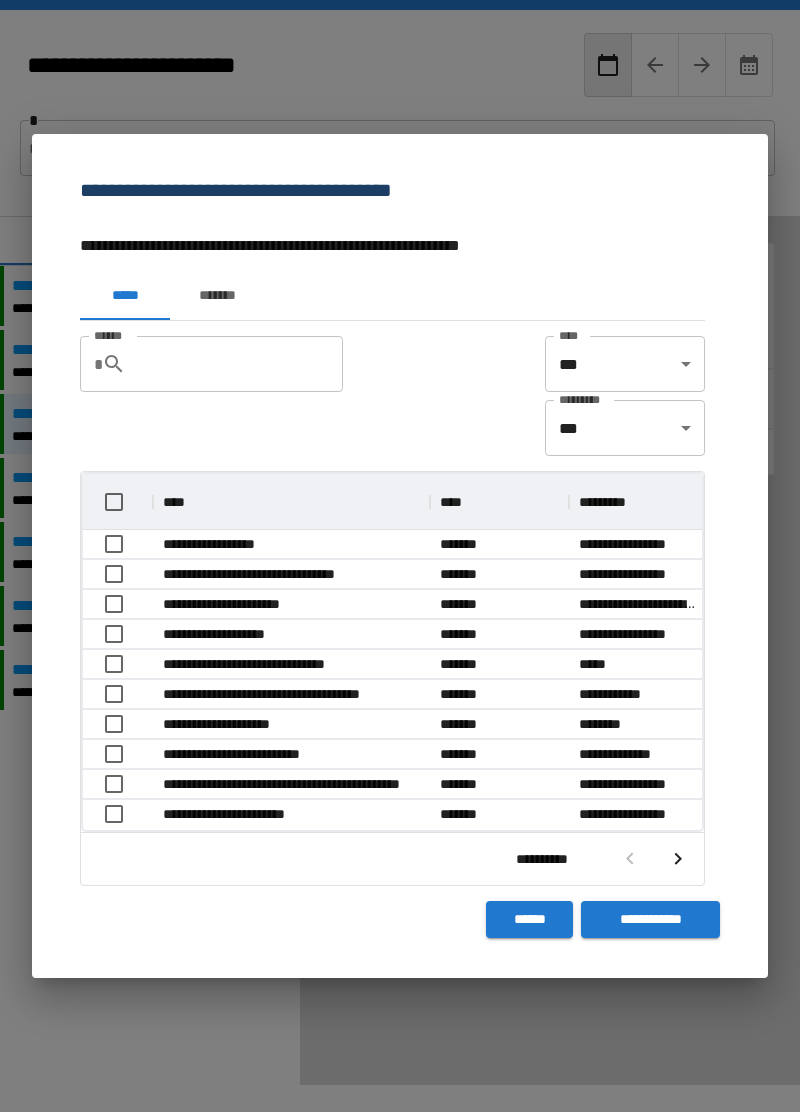scroll, scrollTop: 1, scrollLeft: 1, axis: both 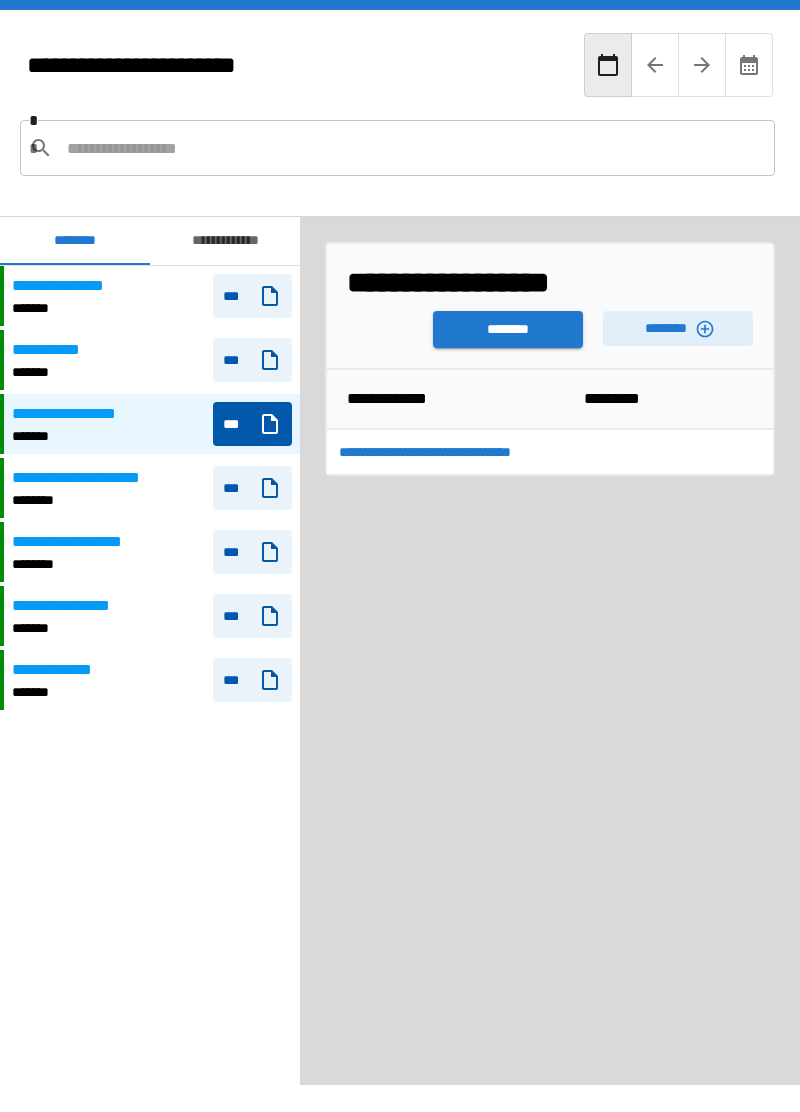 click on "********" at bounding box center [508, 329] 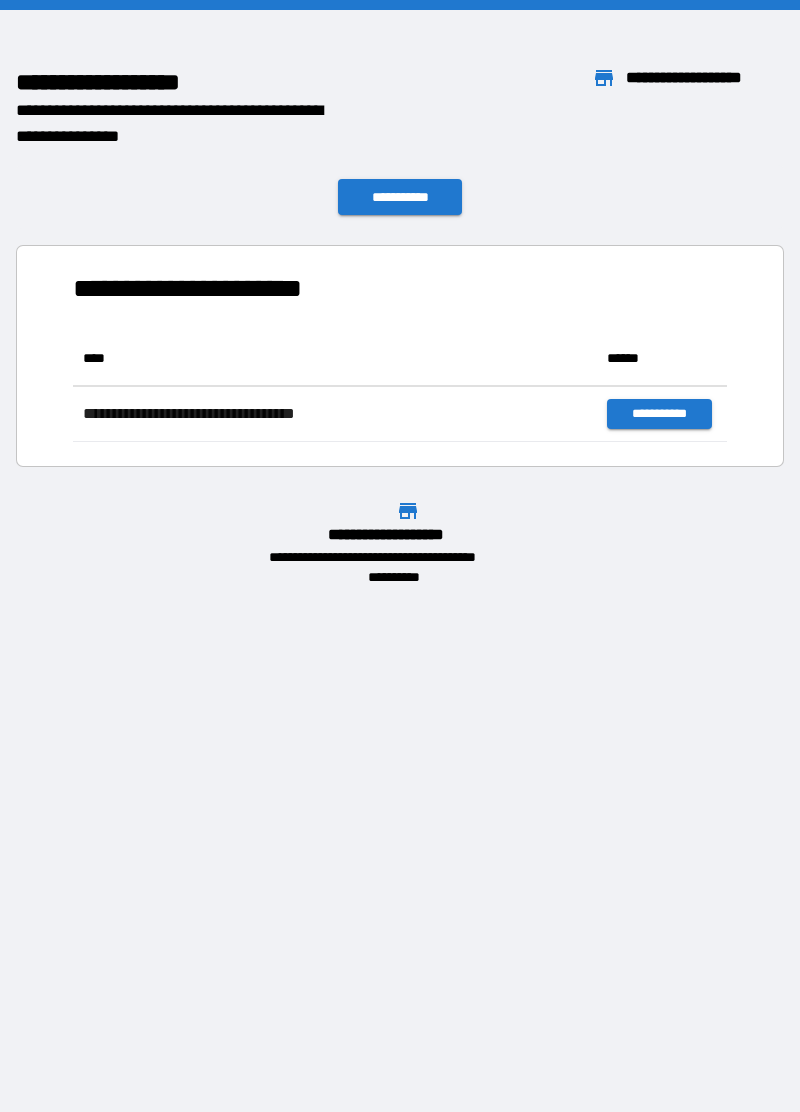 scroll, scrollTop: 0, scrollLeft: 1, axis: horizontal 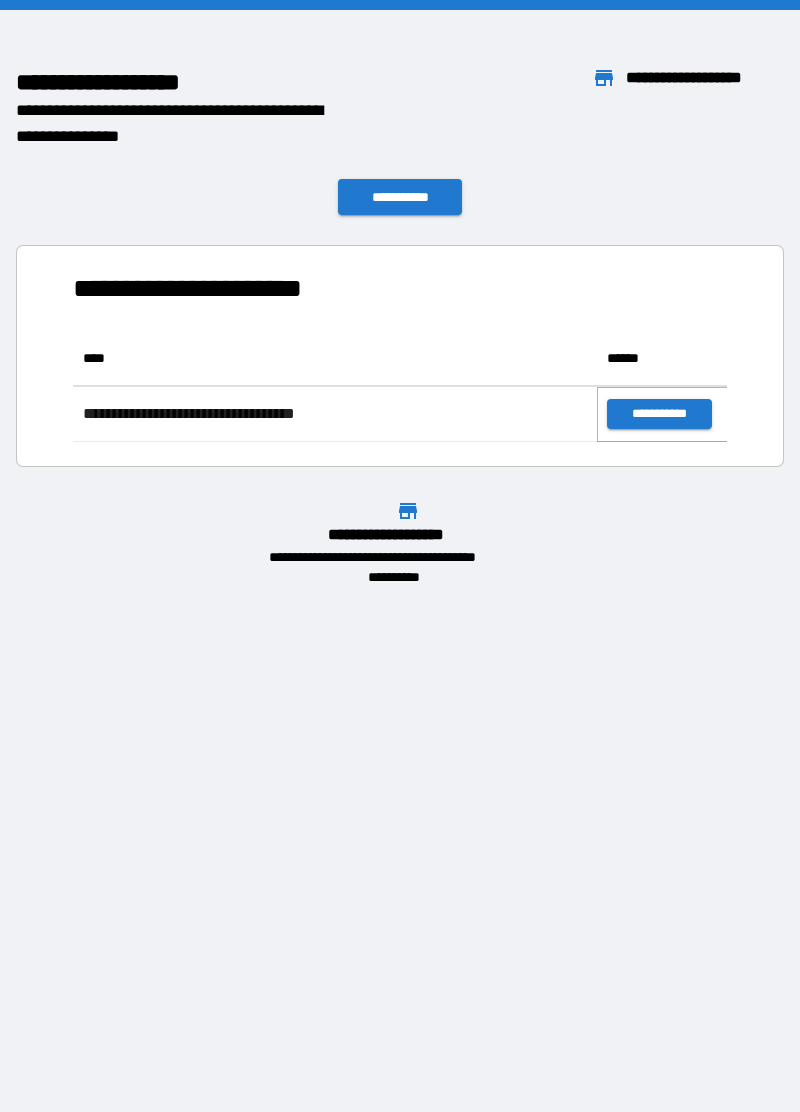 click on "**********" at bounding box center (659, 414) 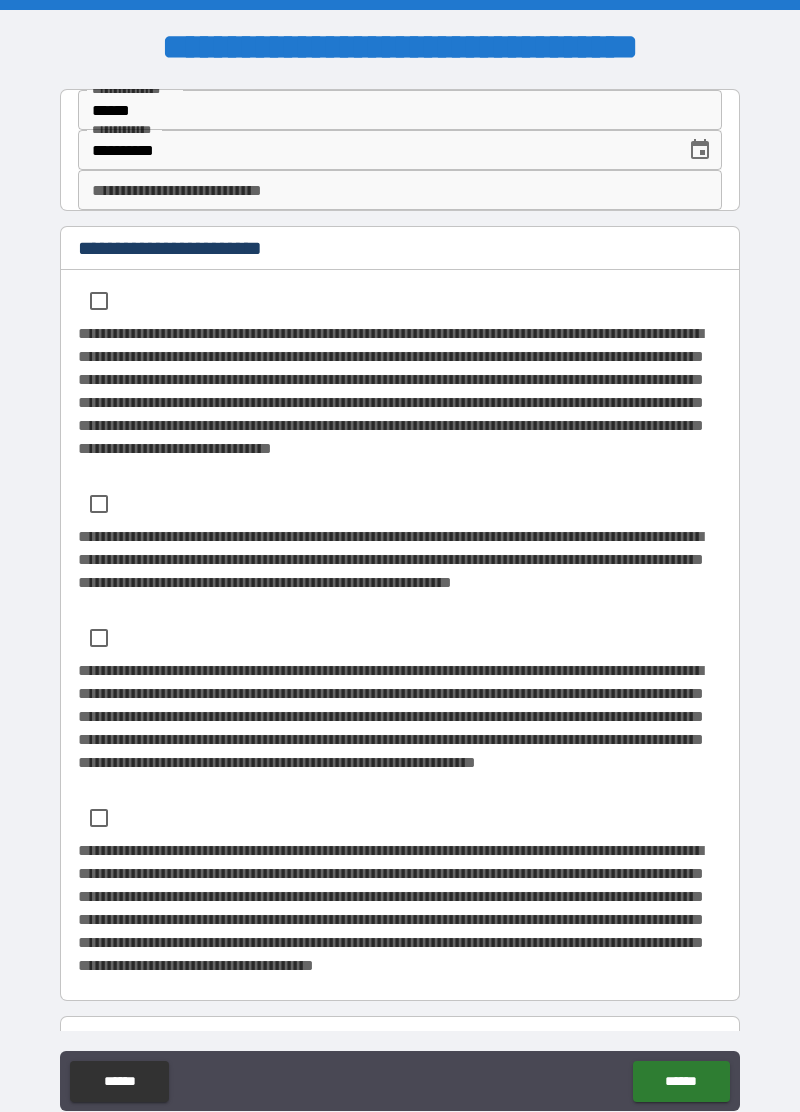 click on "**********" at bounding box center [400, 190] 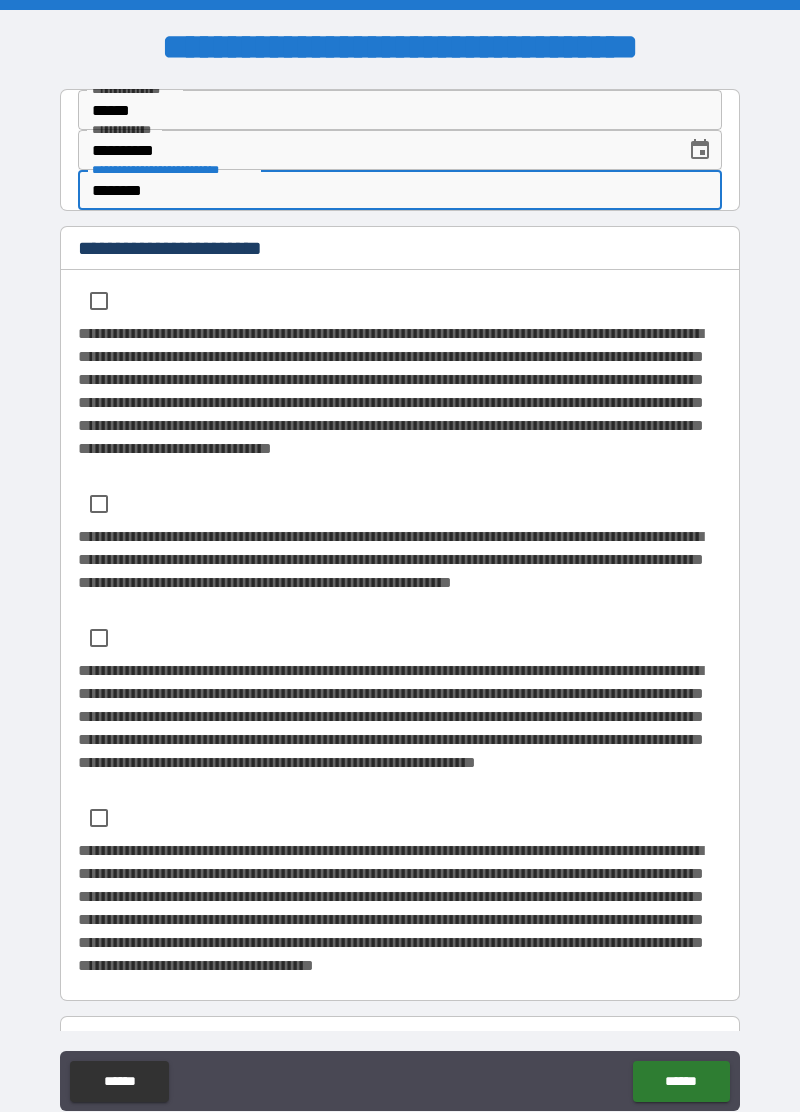type on "********" 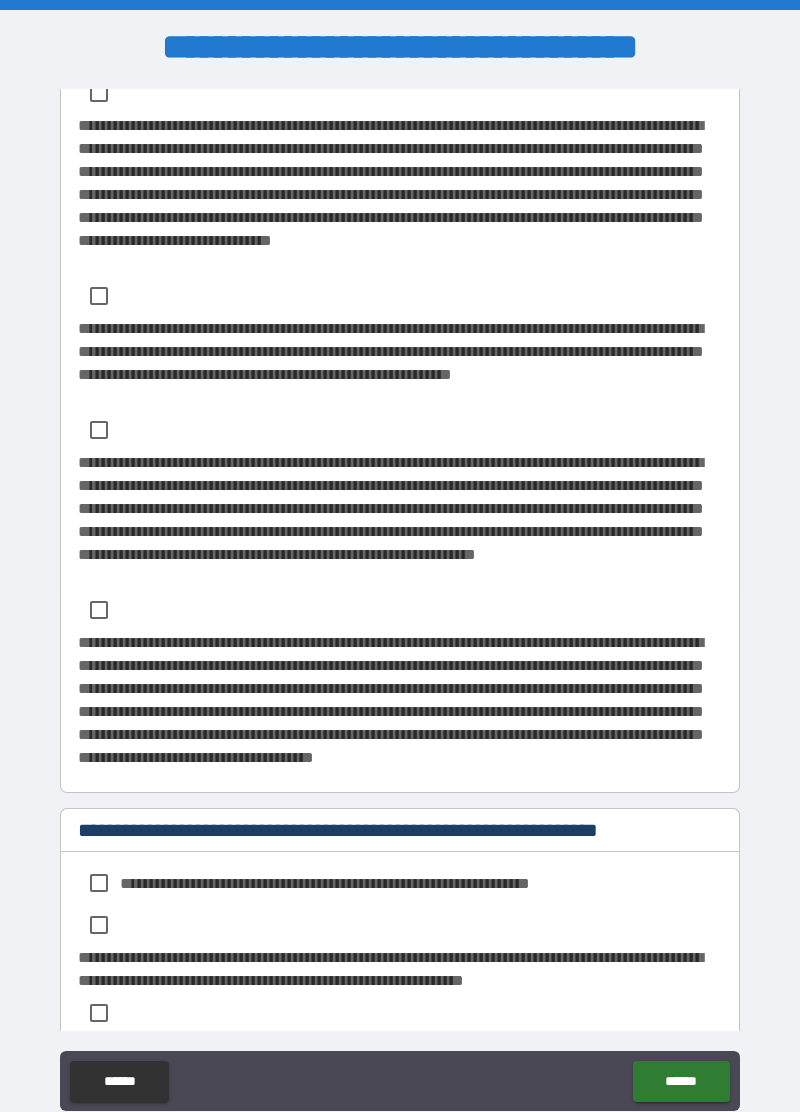 scroll, scrollTop: 0, scrollLeft: 0, axis: both 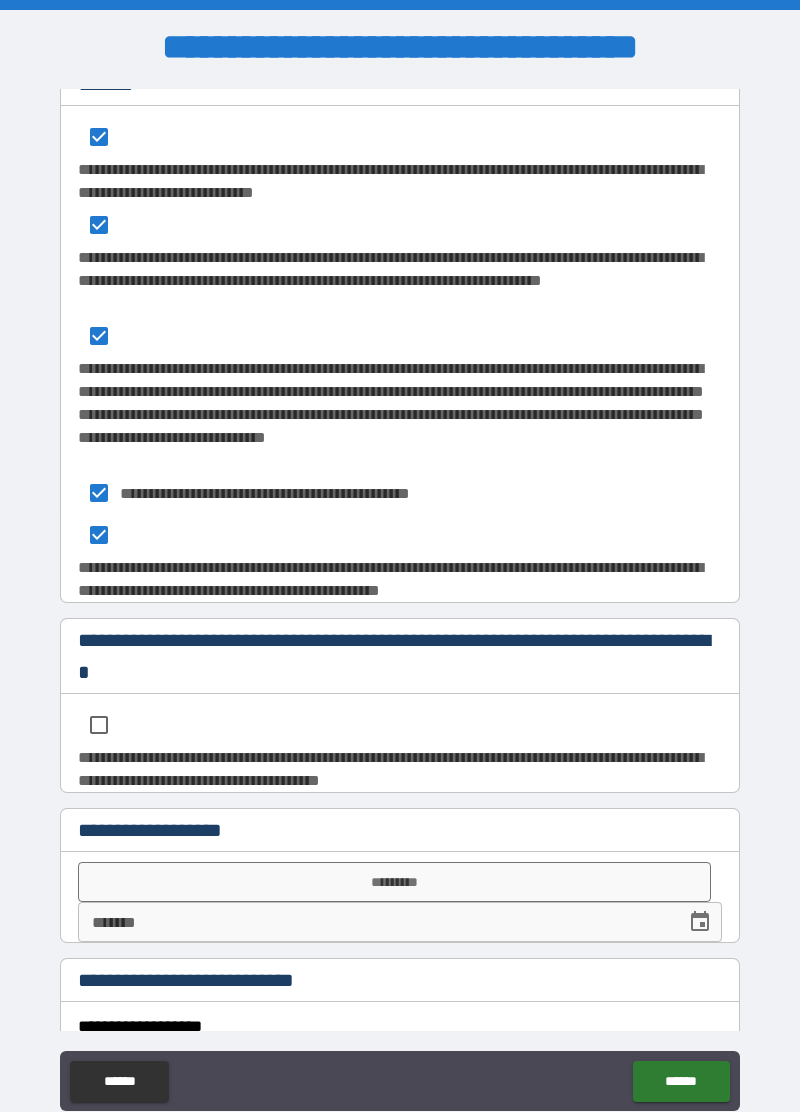 click on "*********" at bounding box center (394, 882) 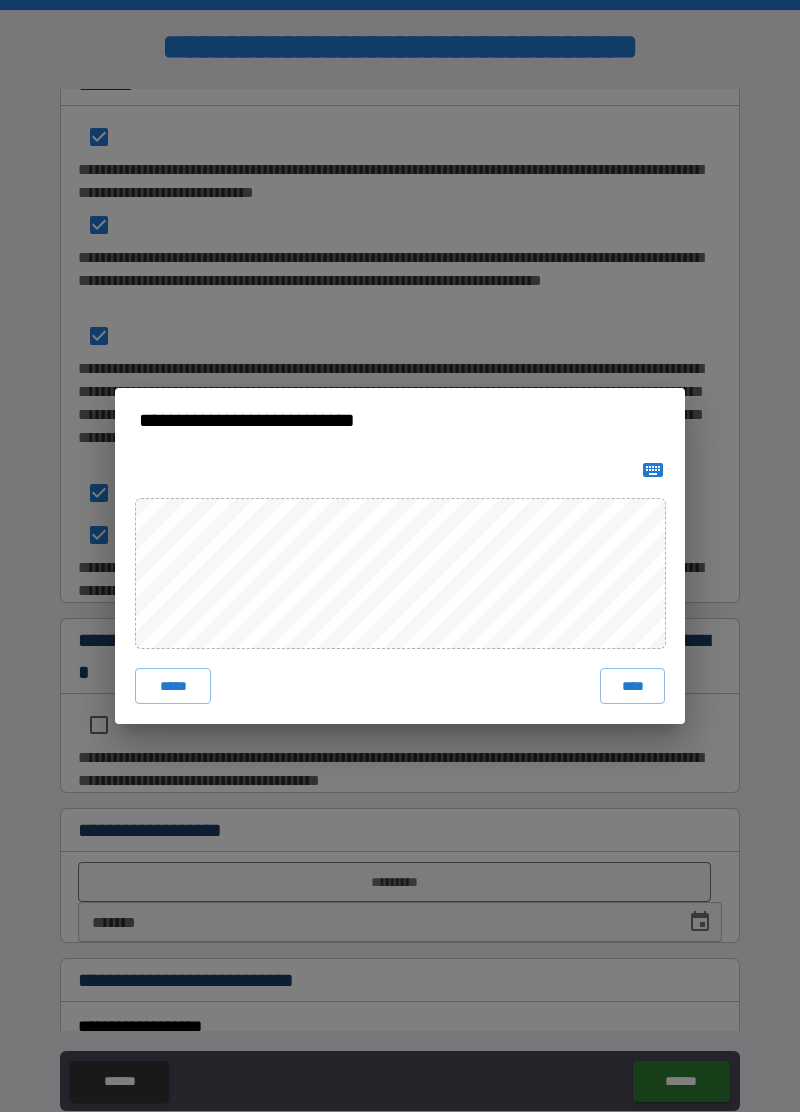 click on "**********" at bounding box center [400, 556] 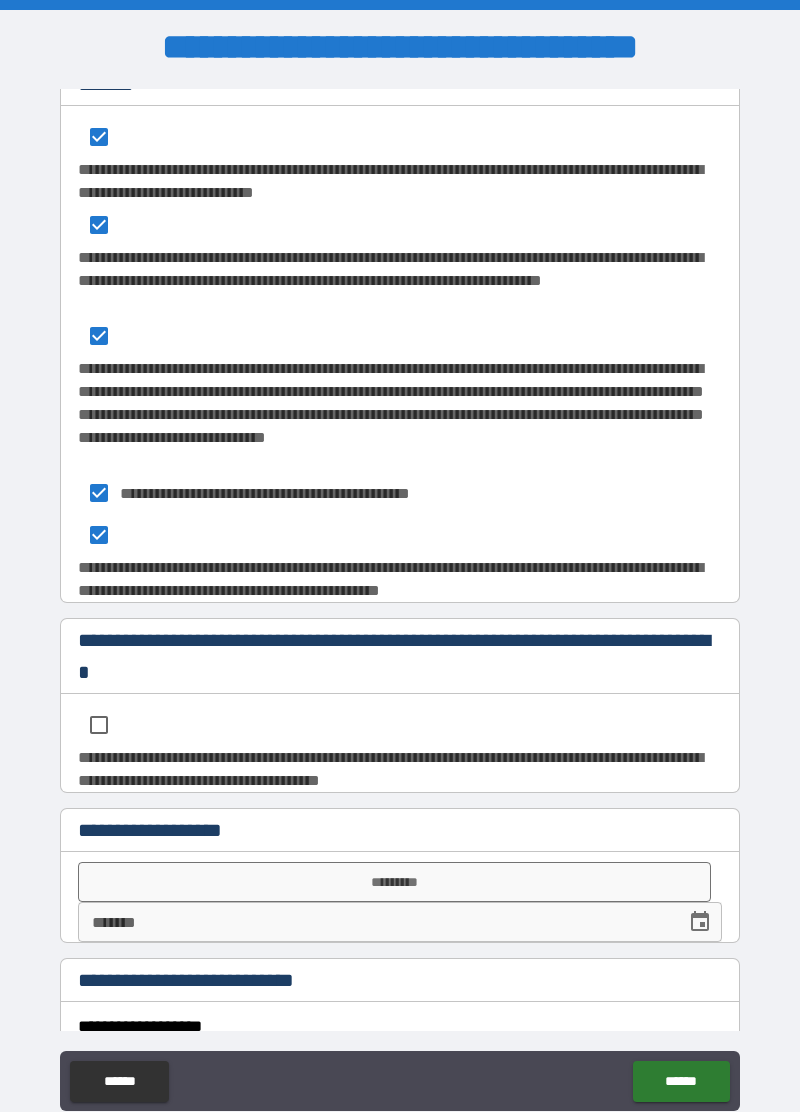 click on "*********" at bounding box center (394, 882) 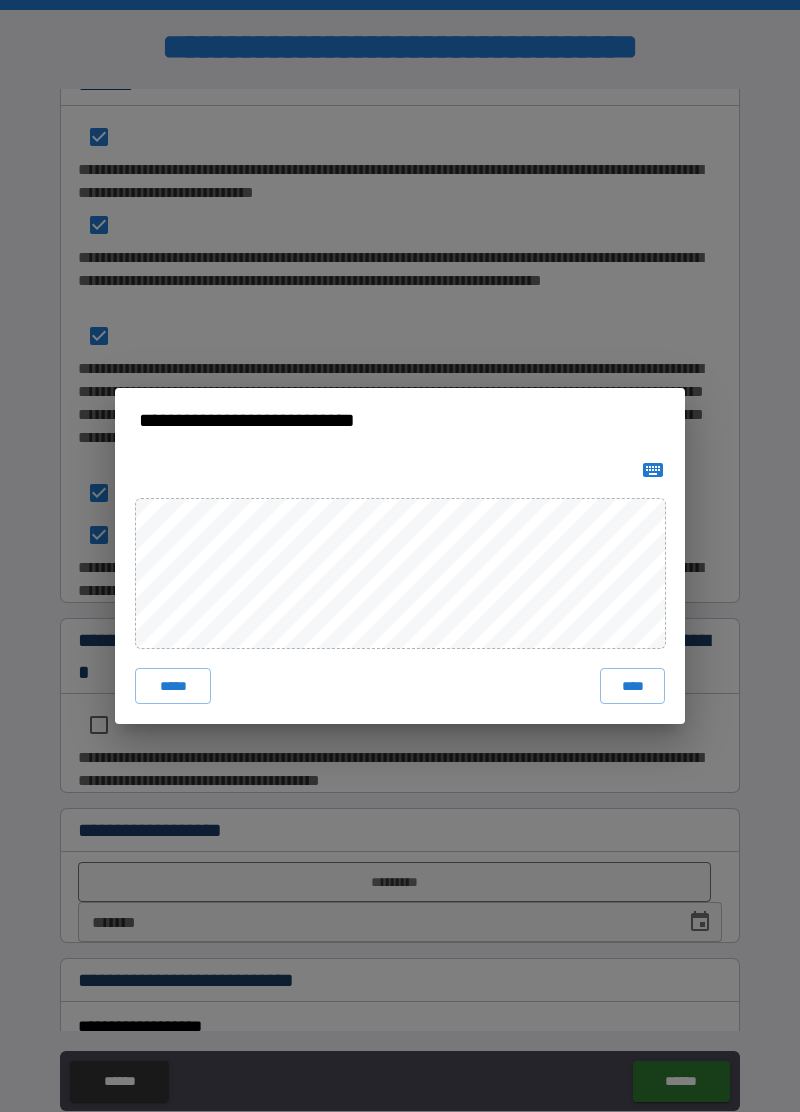 click on "****" at bounding box center (632, 686) 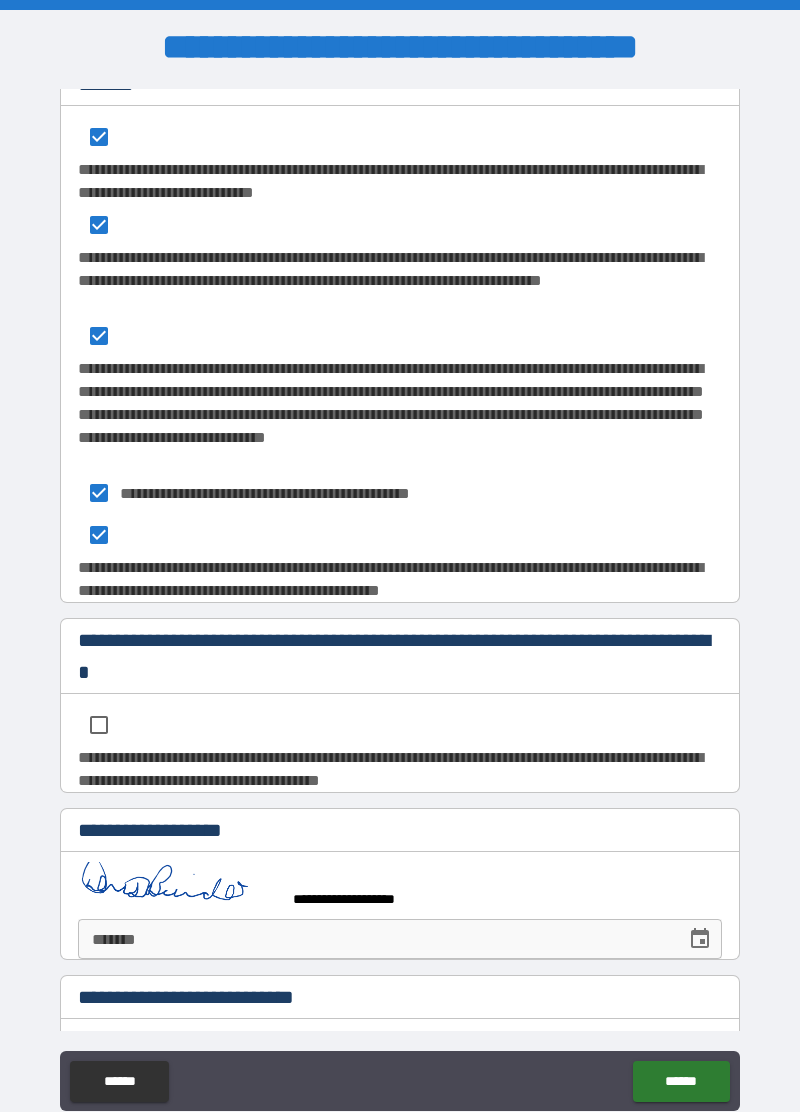 click 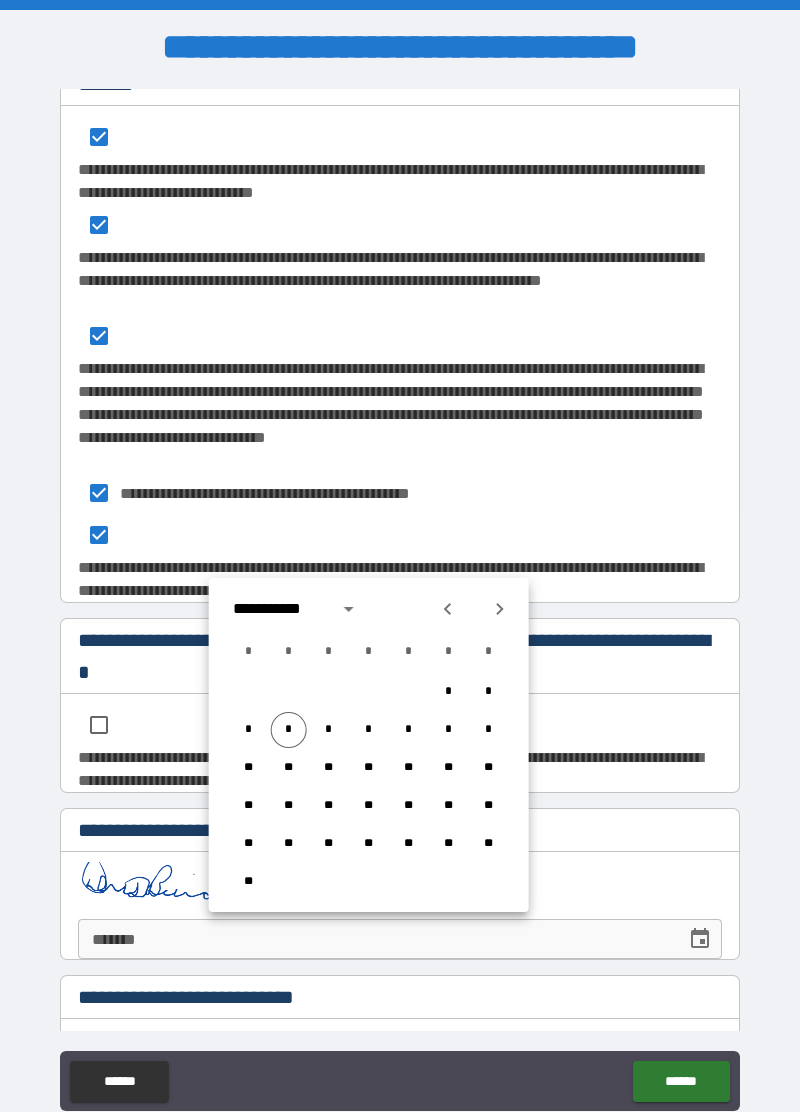 click on "*" at bounding box center [289, 730] 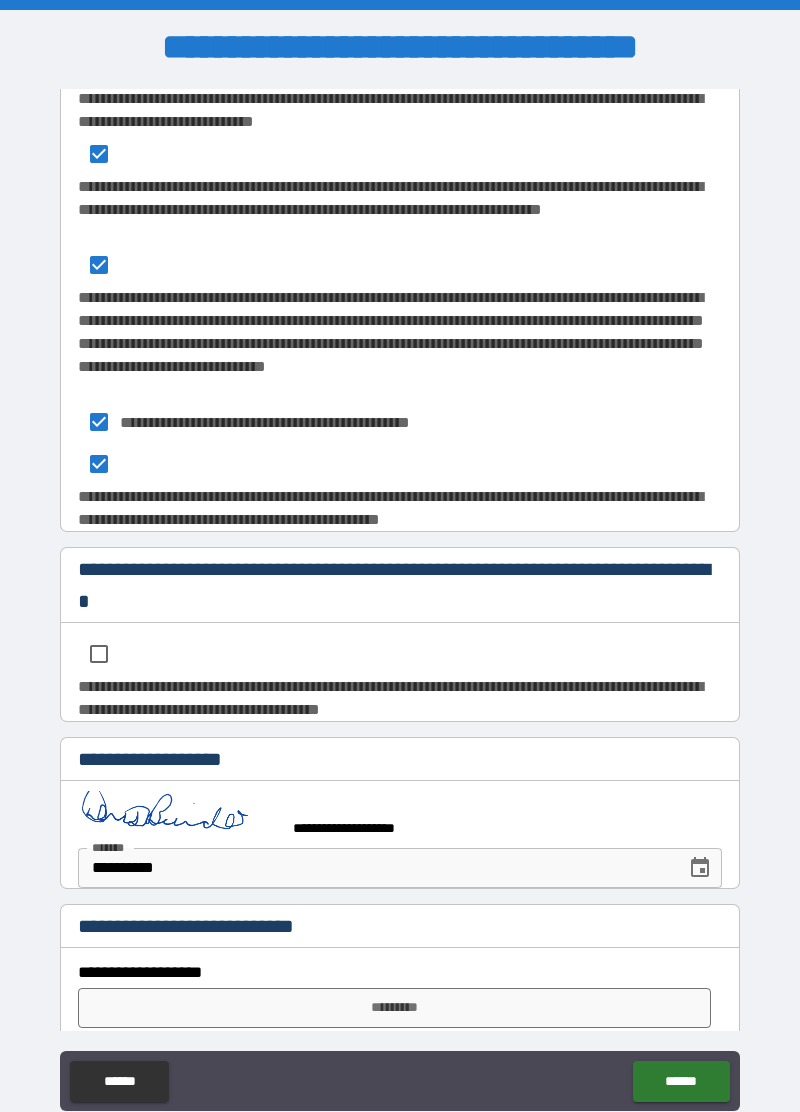 scroll, scrollTop: 3242, scrollLeft: 0, axis: vertical 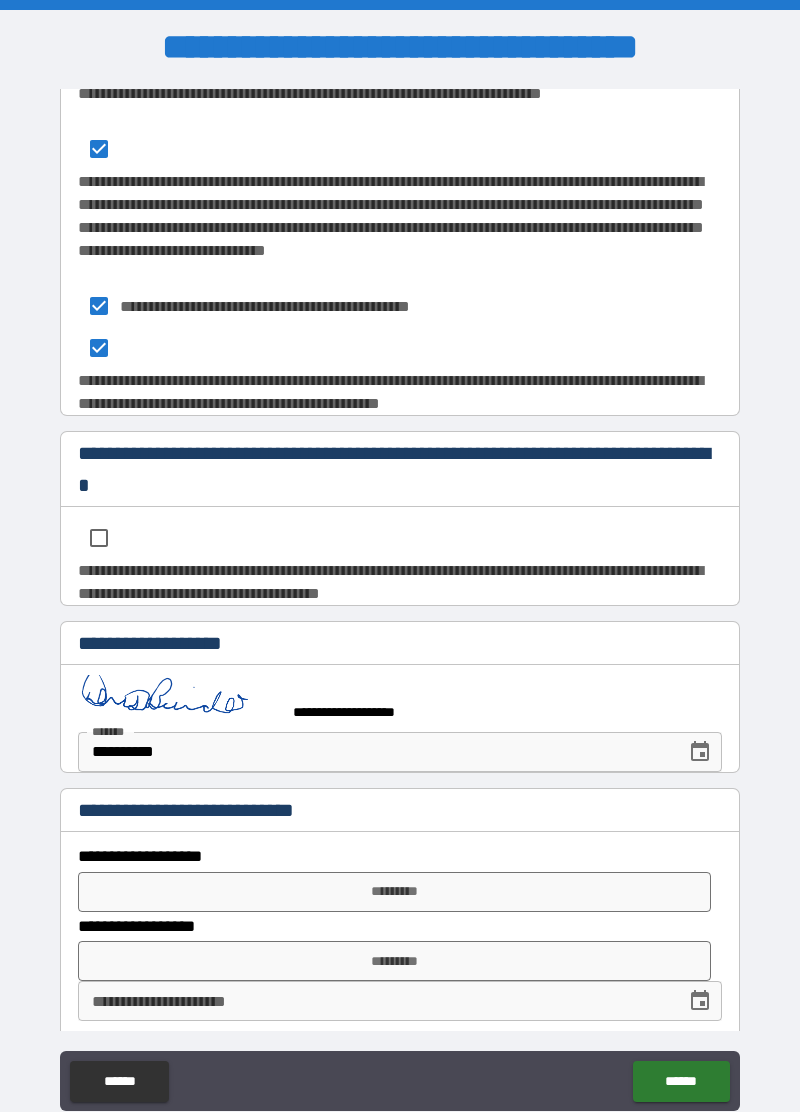 click on "*********" at bounding box center (394, 892) 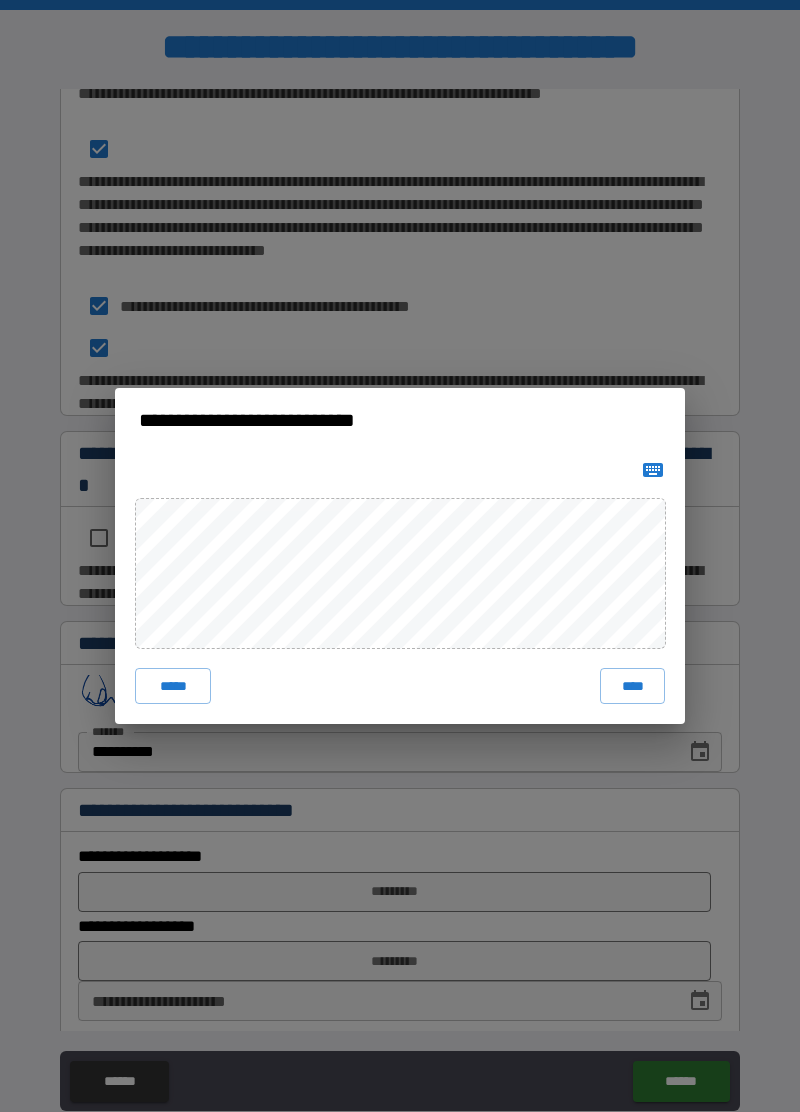 click 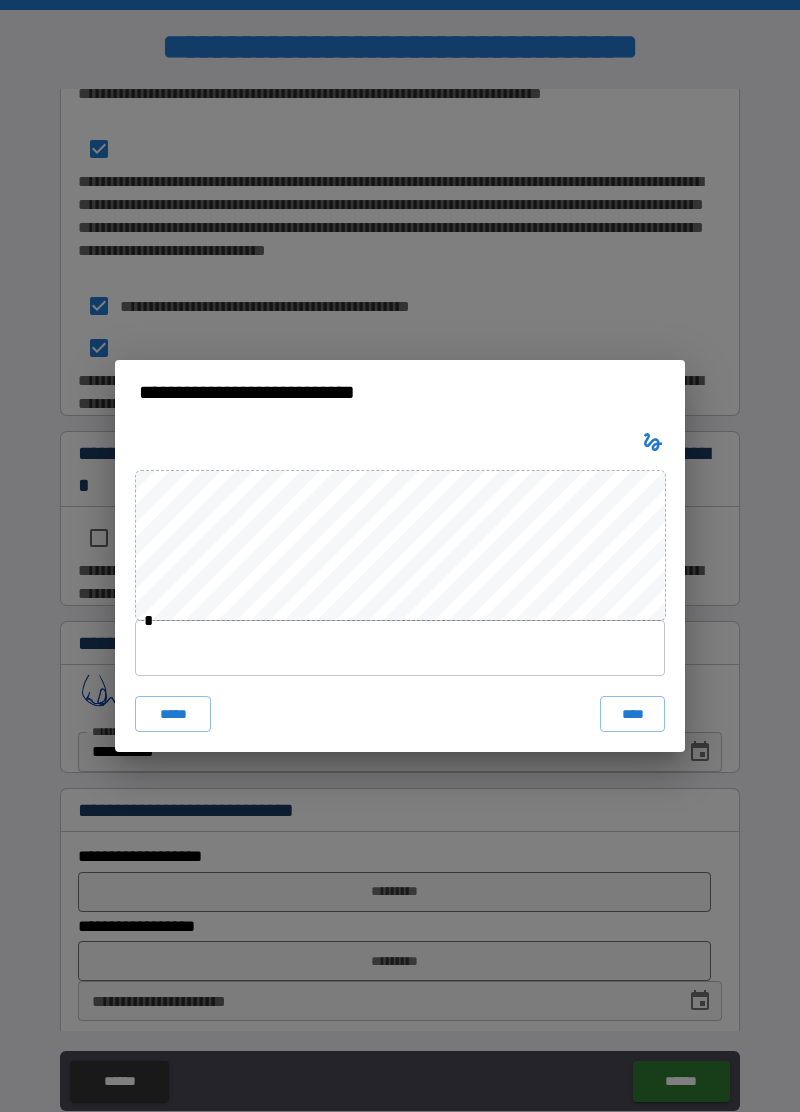 click at bounding box center (400, 648) 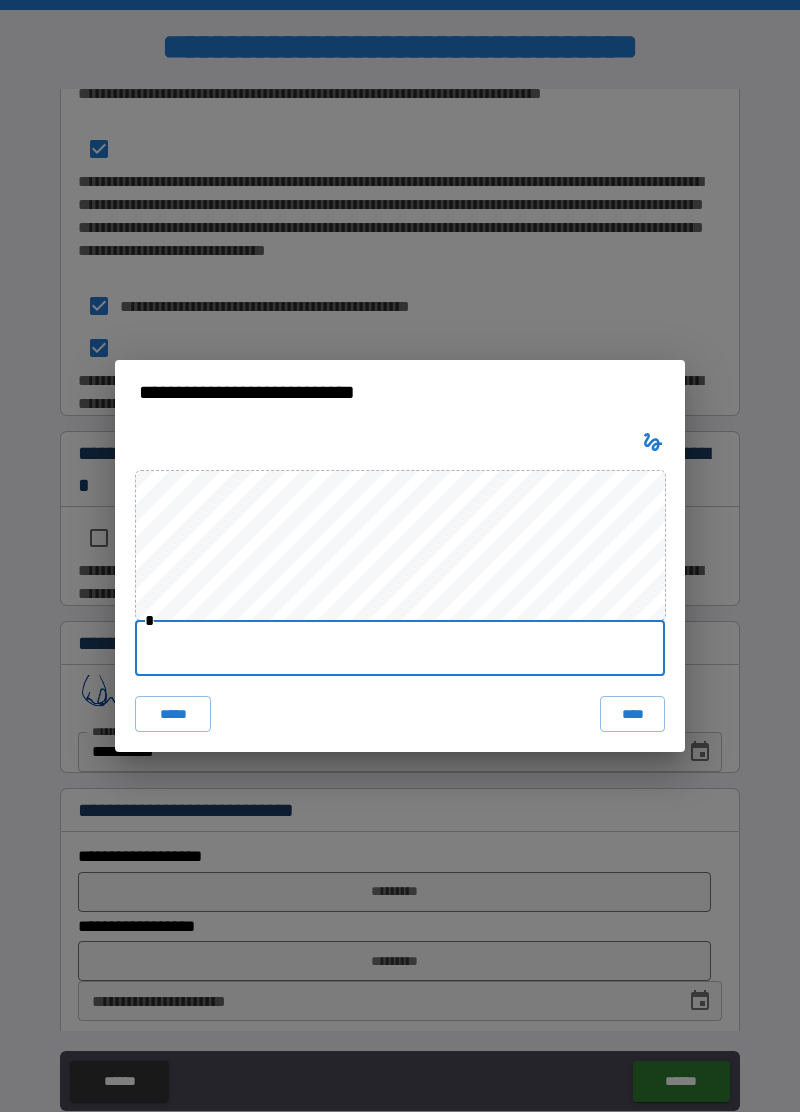 click 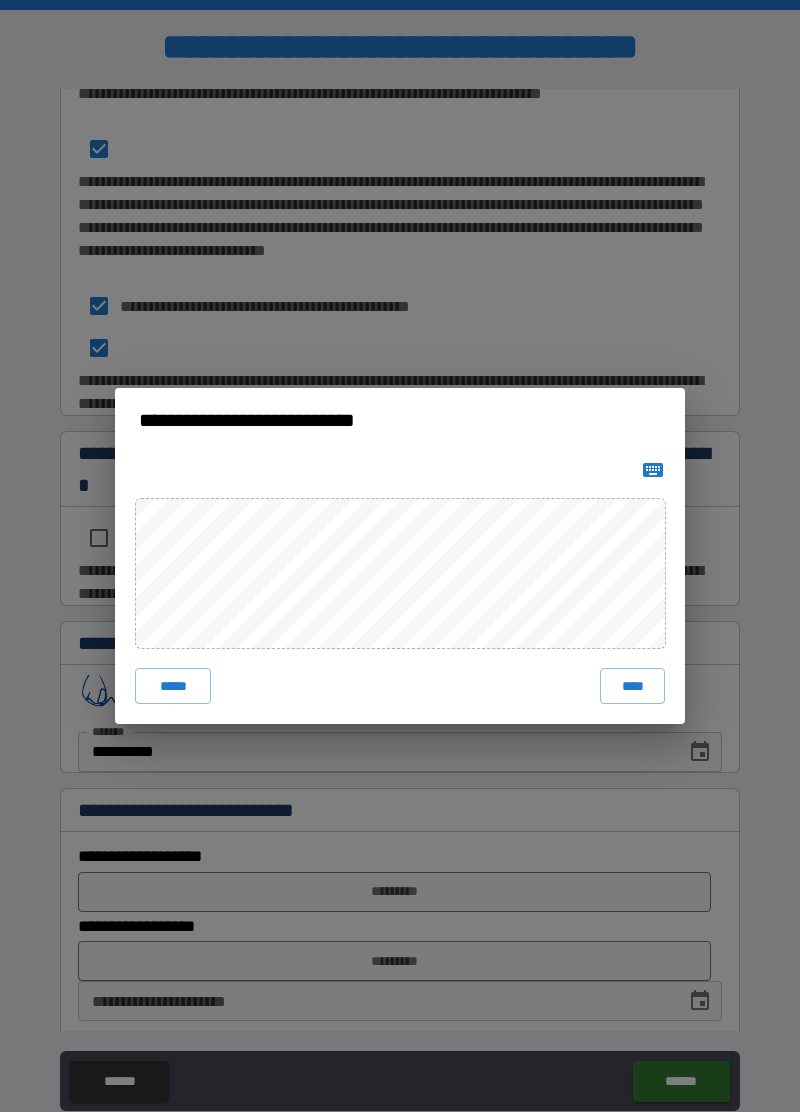 click on "****" at bounding box center (632, 686) 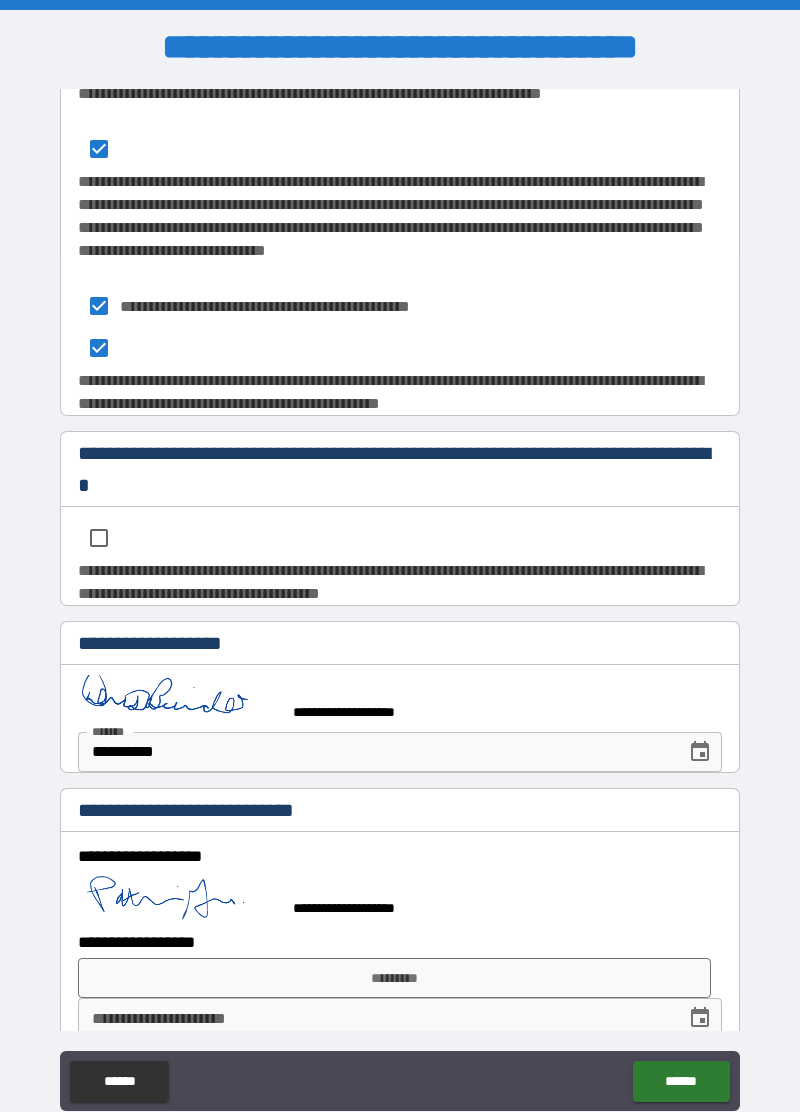 scroll, scrollTop: 3260, scrollLeft: 0, axis: vertical 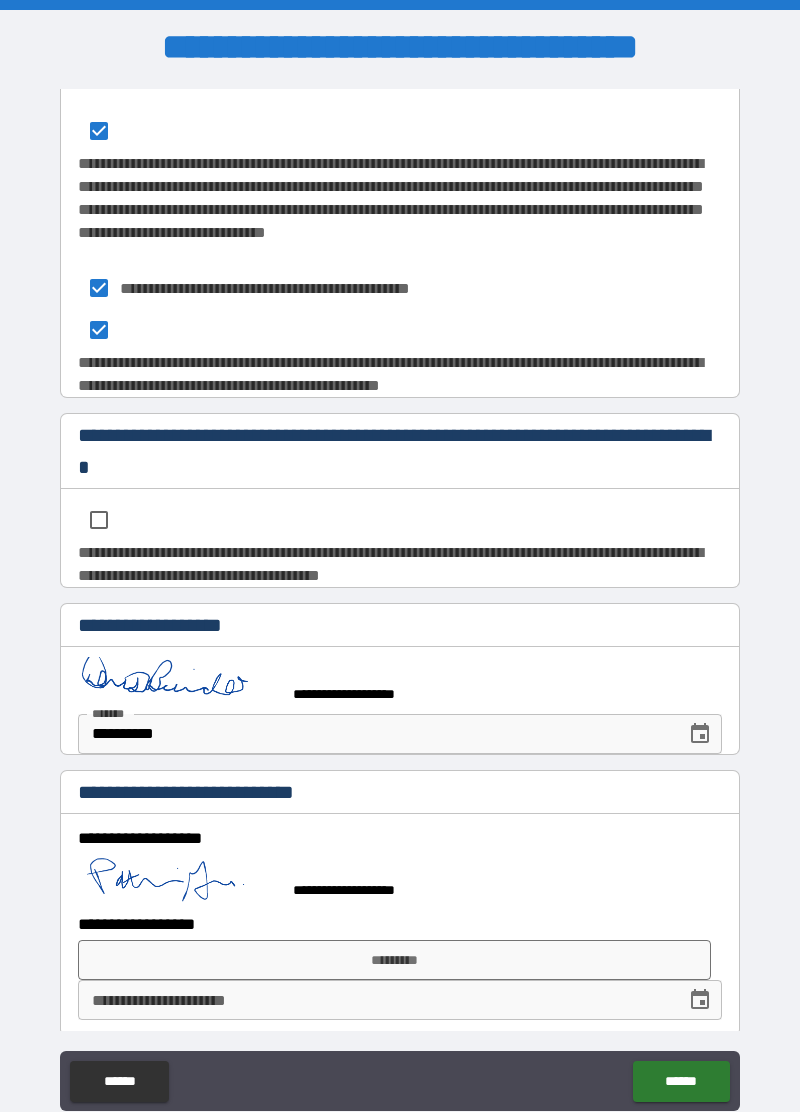 click on "*********" at bounding box center [394, 960] 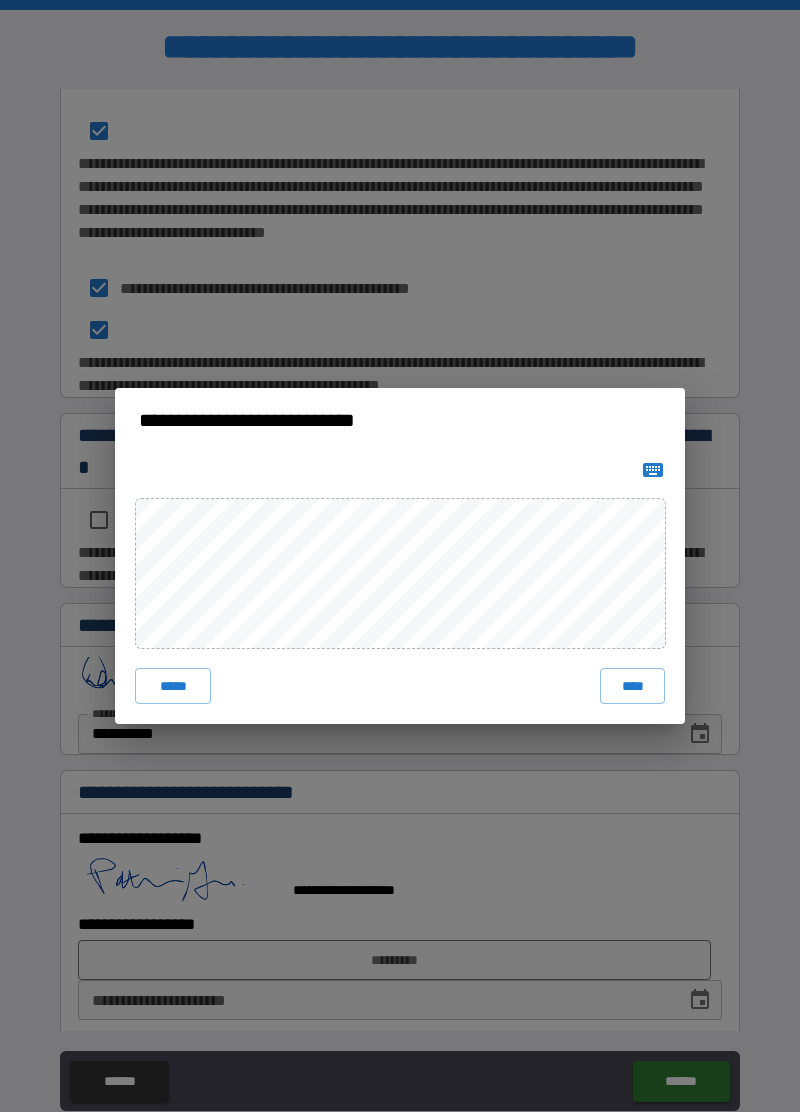 click 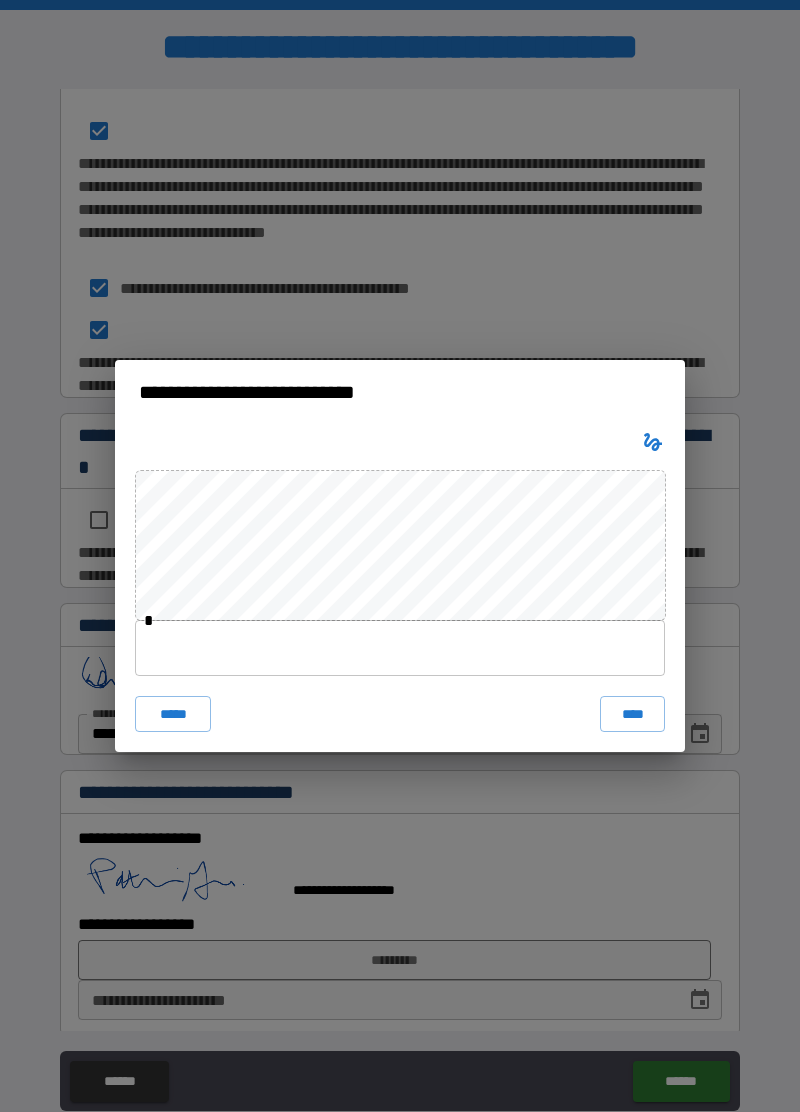 click at bounding box center [400, 648] 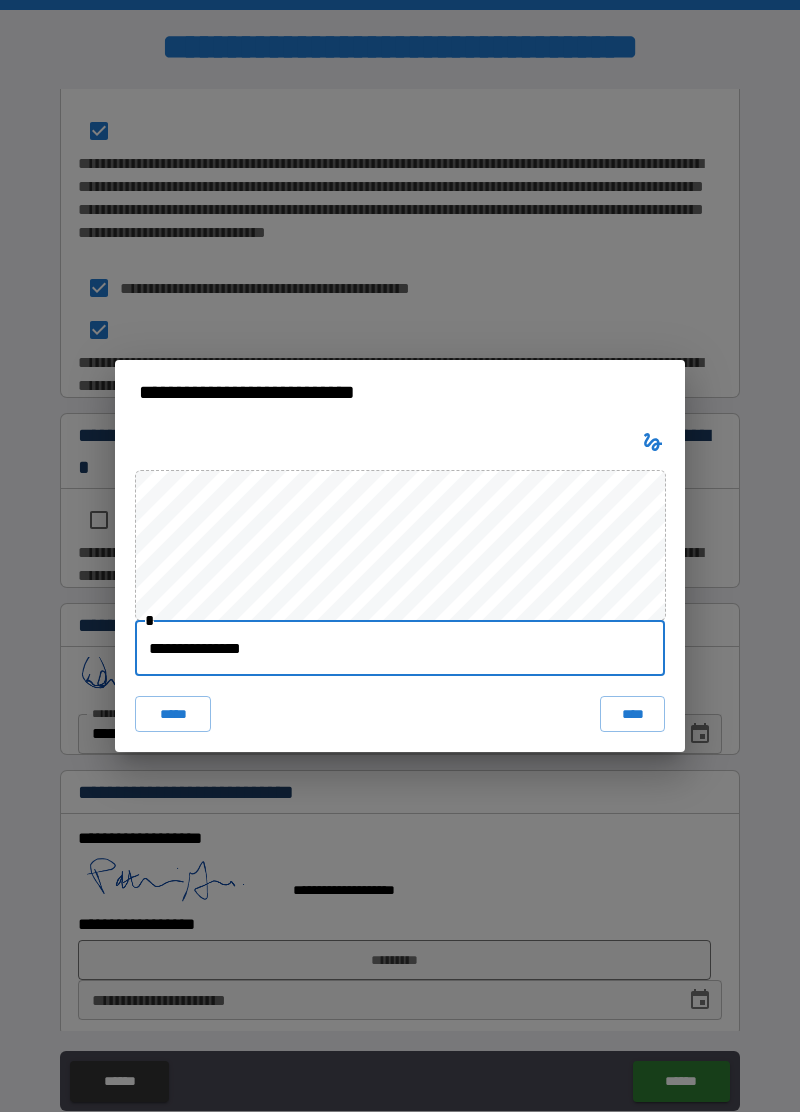 type on "**********" 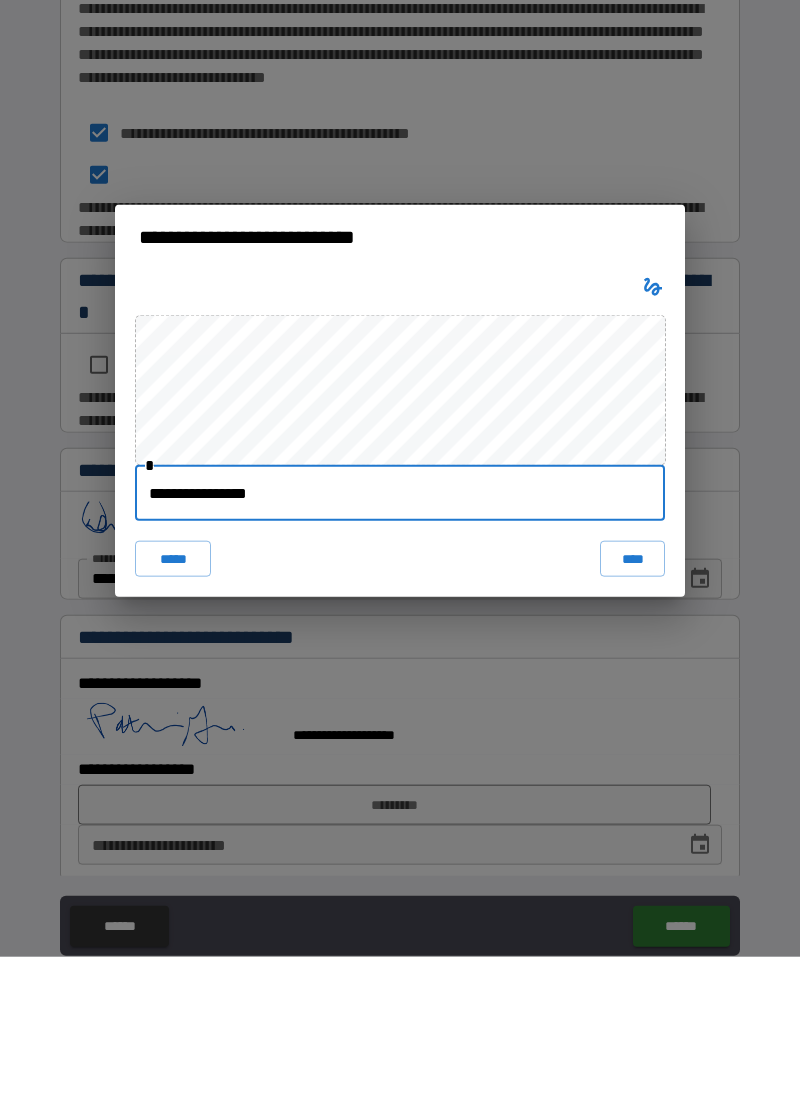 click on "****" at bounding box center (632, 714) 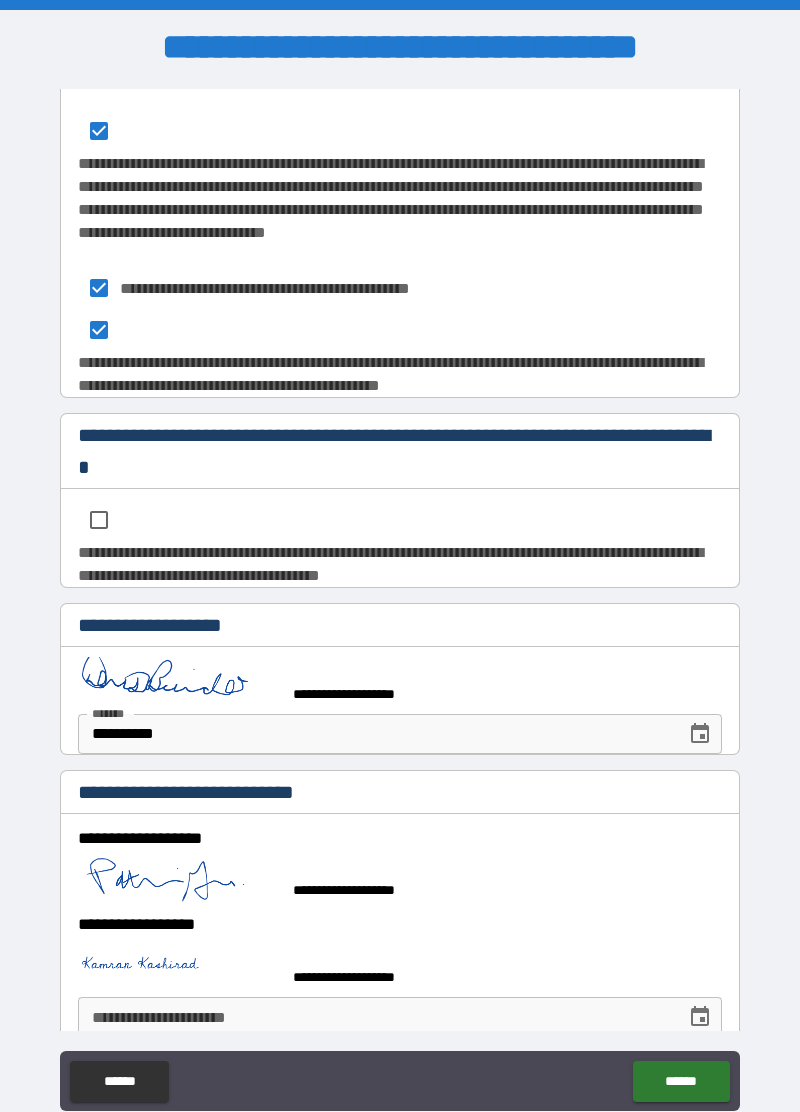 click 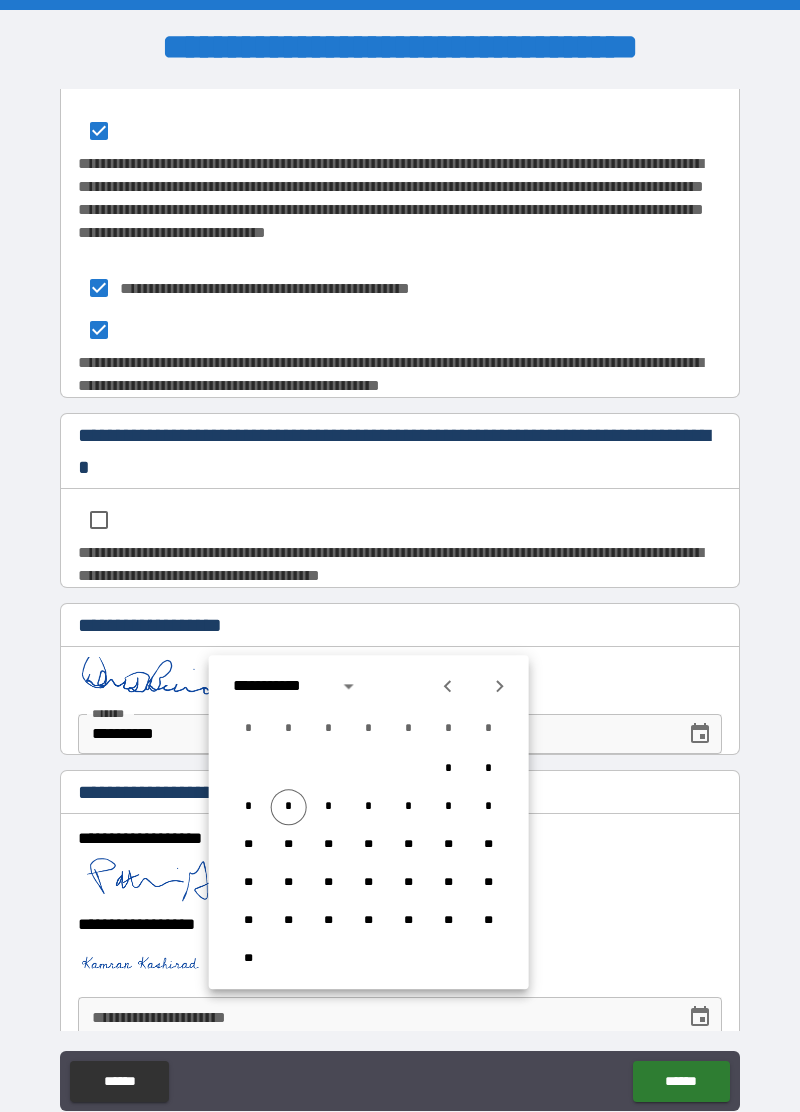 click on "*" at bounding box center [289, 807] 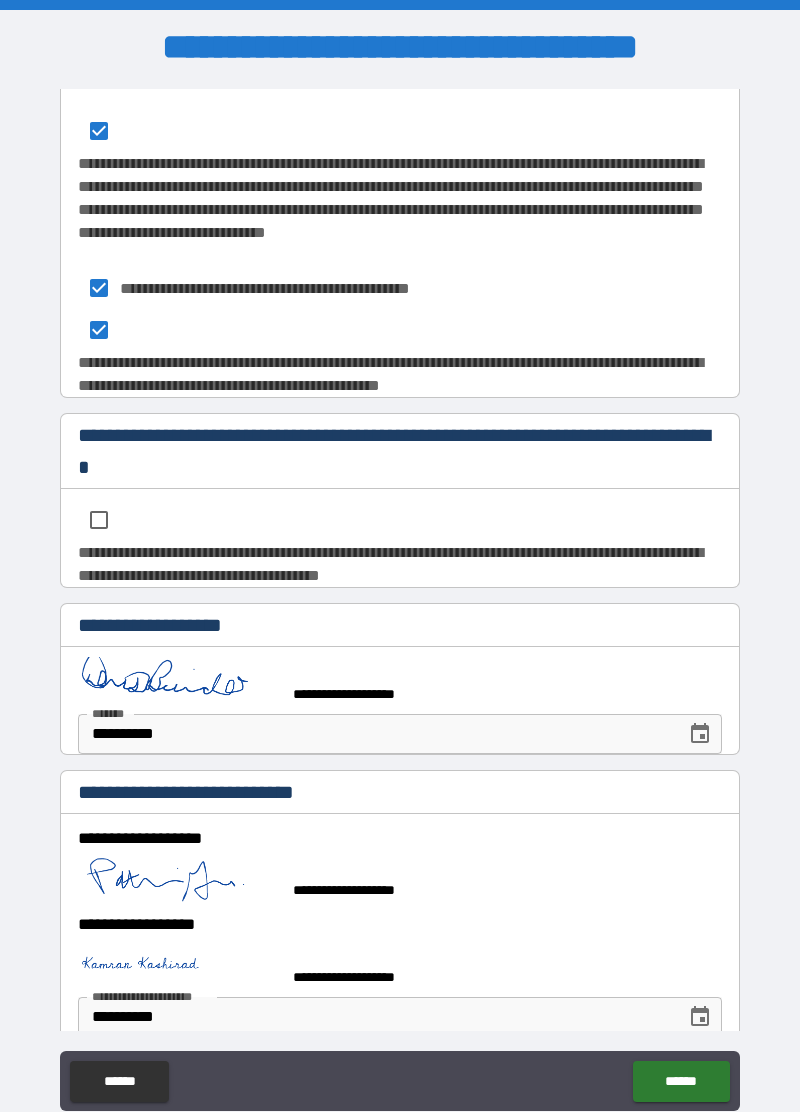 scroll, scrollTop: 3276, scrollLeft: 0, axis: vertical 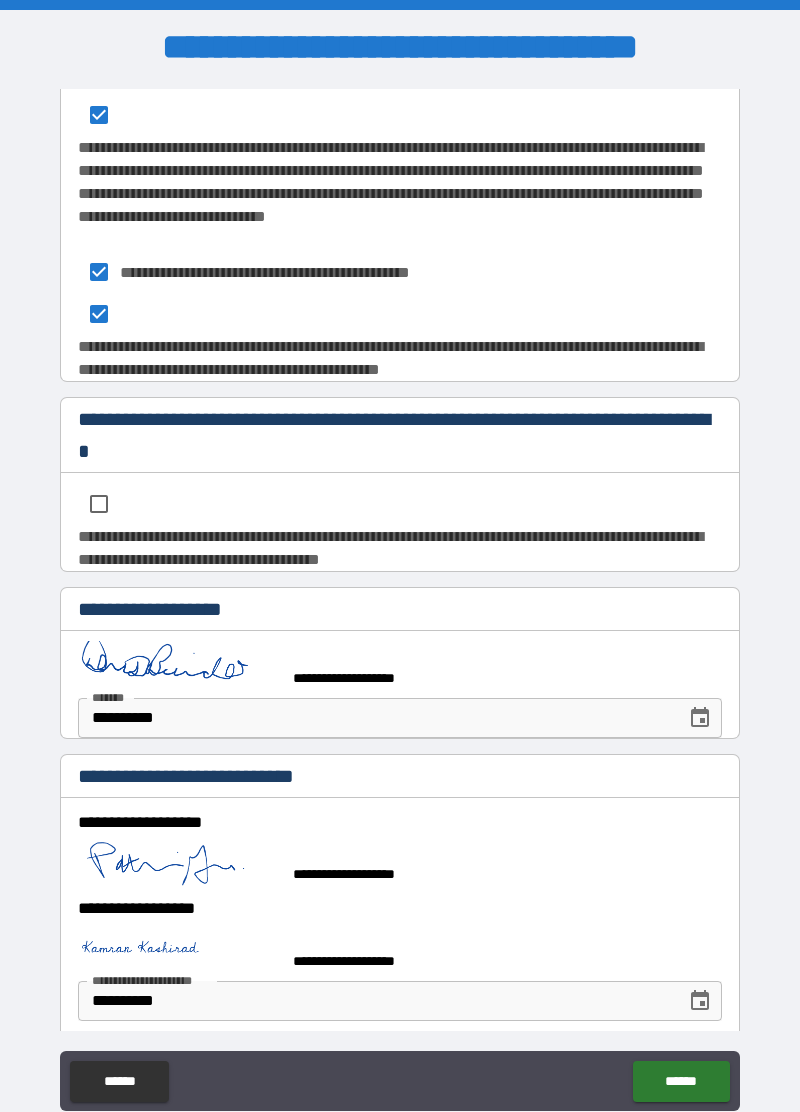 click on "******" at bounding box center [681, 1081] 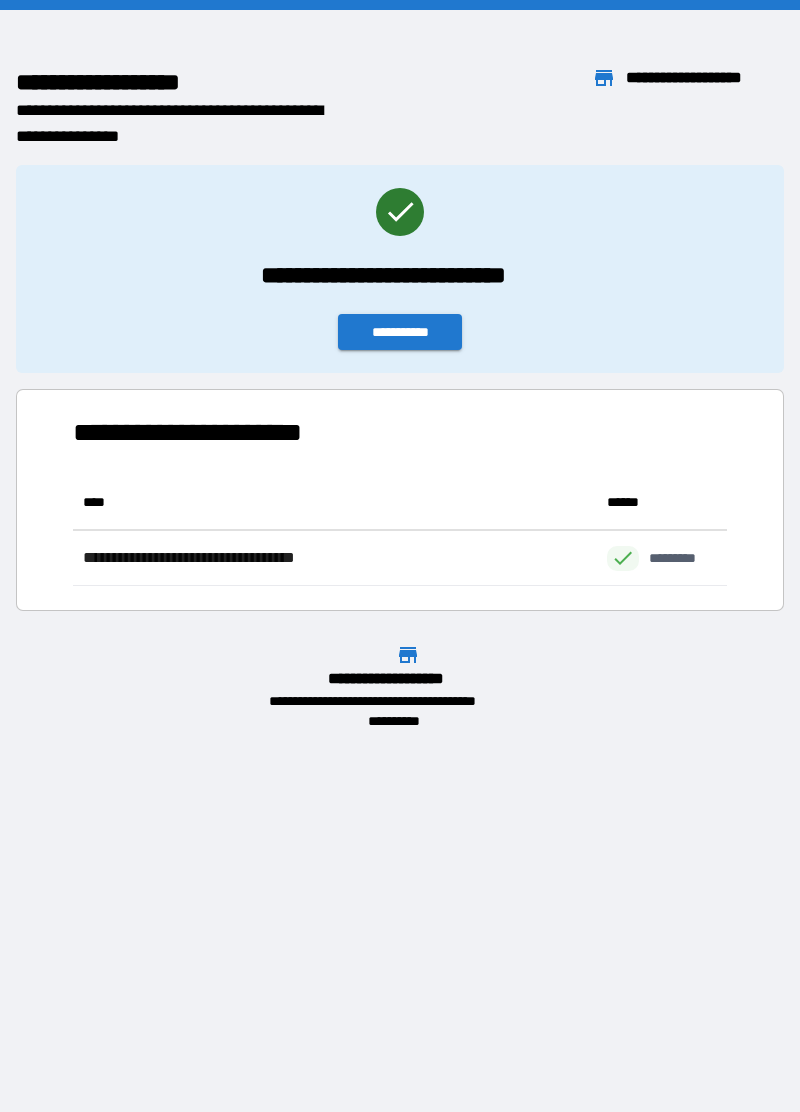scroll, scrollTop: 0, scrollLeft: 1, axis: horizontal 